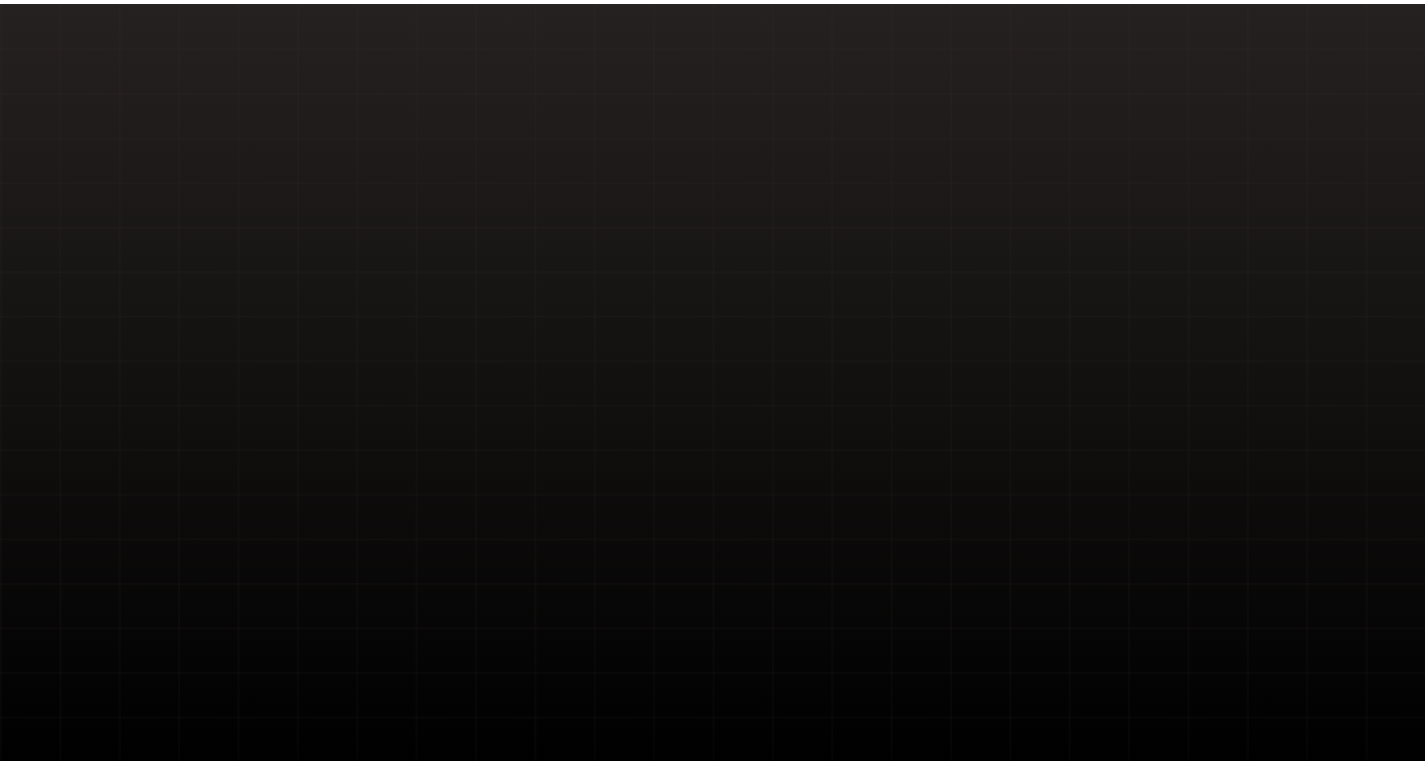 scroll, scrollTop: 0, scrollLeft: 0, axis: both 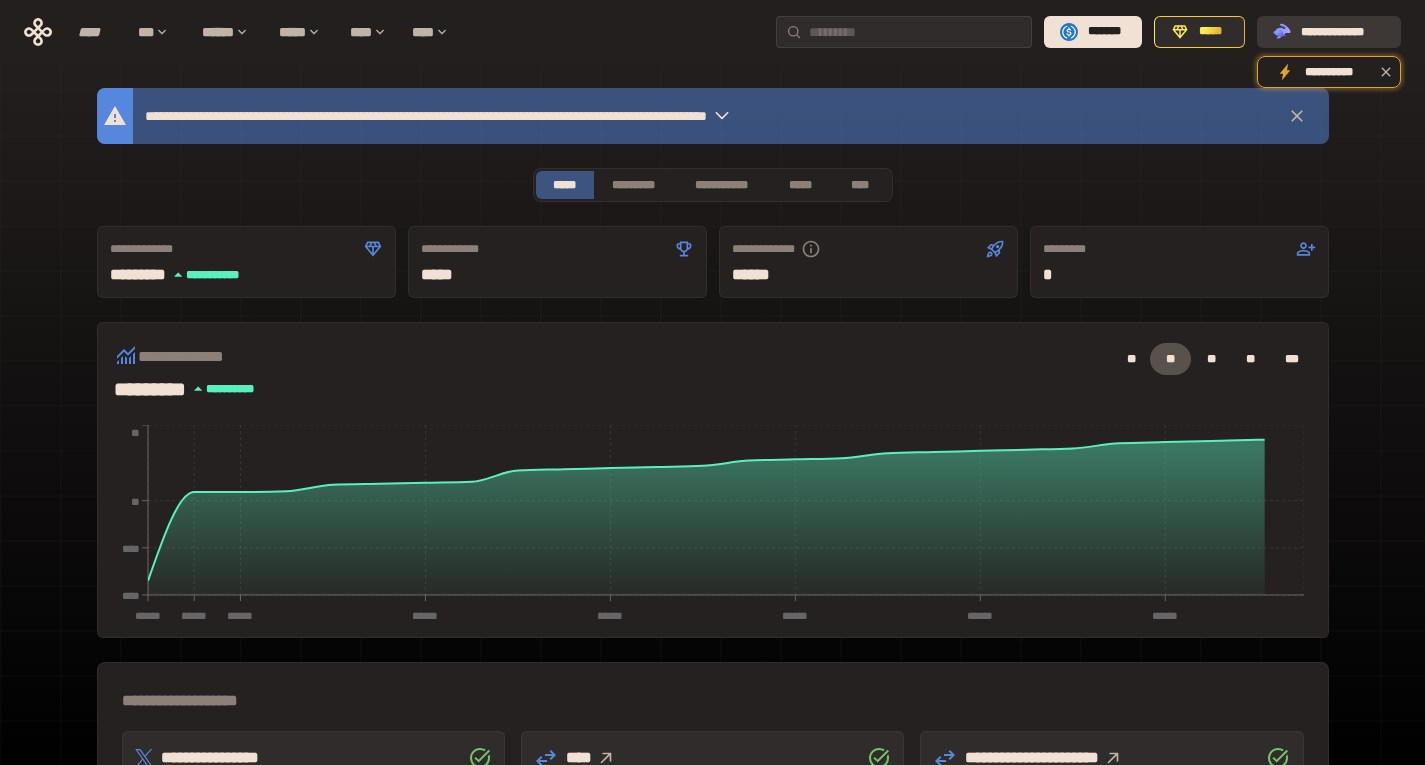 click on "**********" at bounding box center [1343, 32] 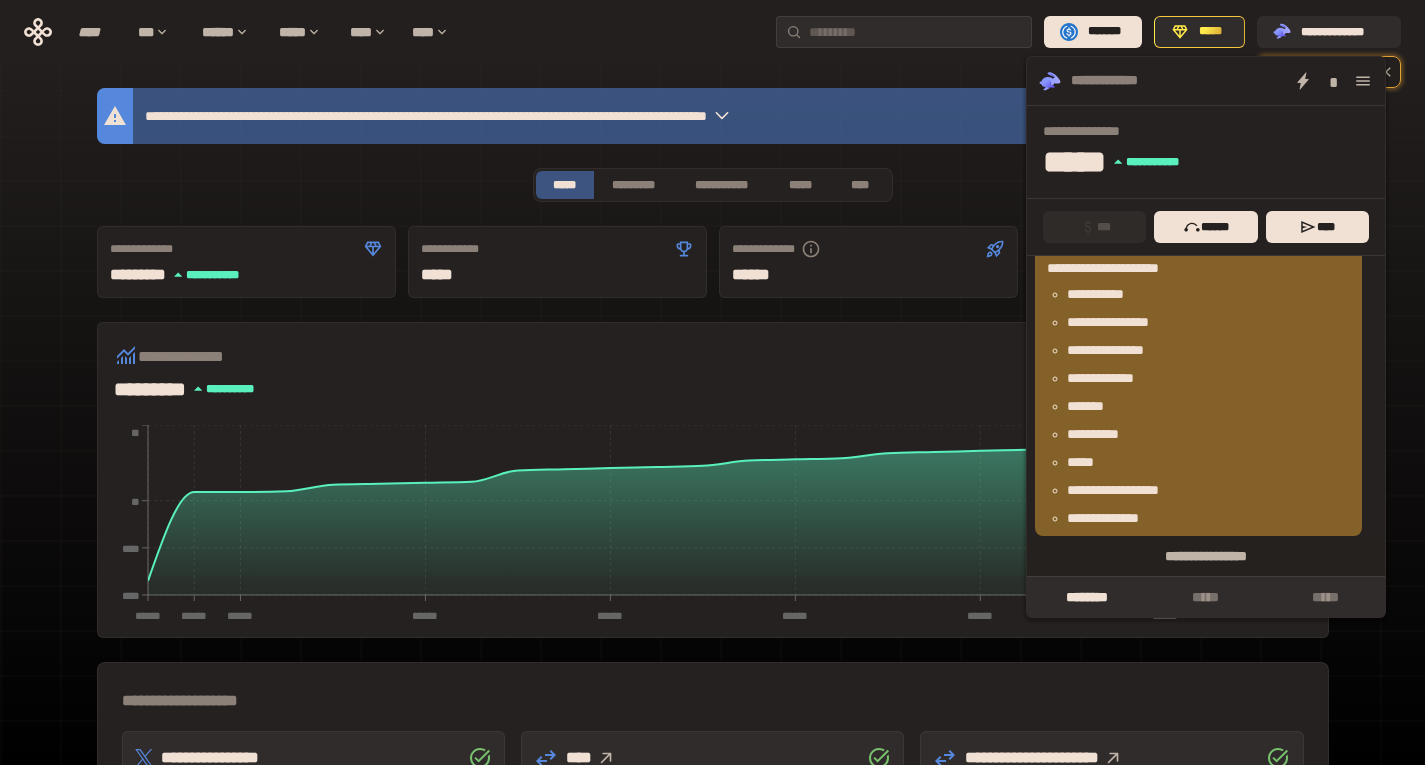 scroll, scrollTop: 0, scrollLeft: 0, axis: both 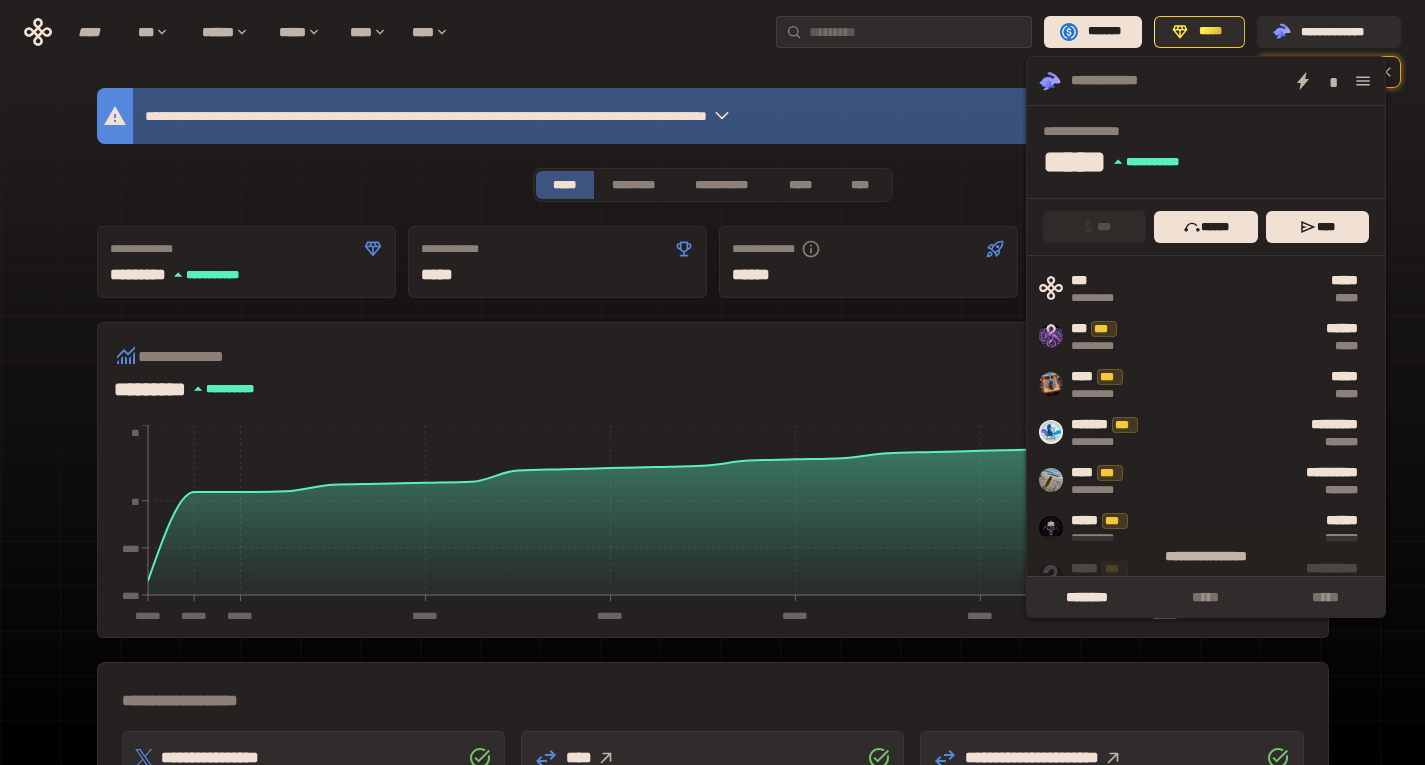 click on "[FIRST] [LAST] [NUMBER] [STREET] [CITY] [STATE] [ZIP] [COUNTRY] [PHONE] [EMAIL]" at bounding box center (713, 711) 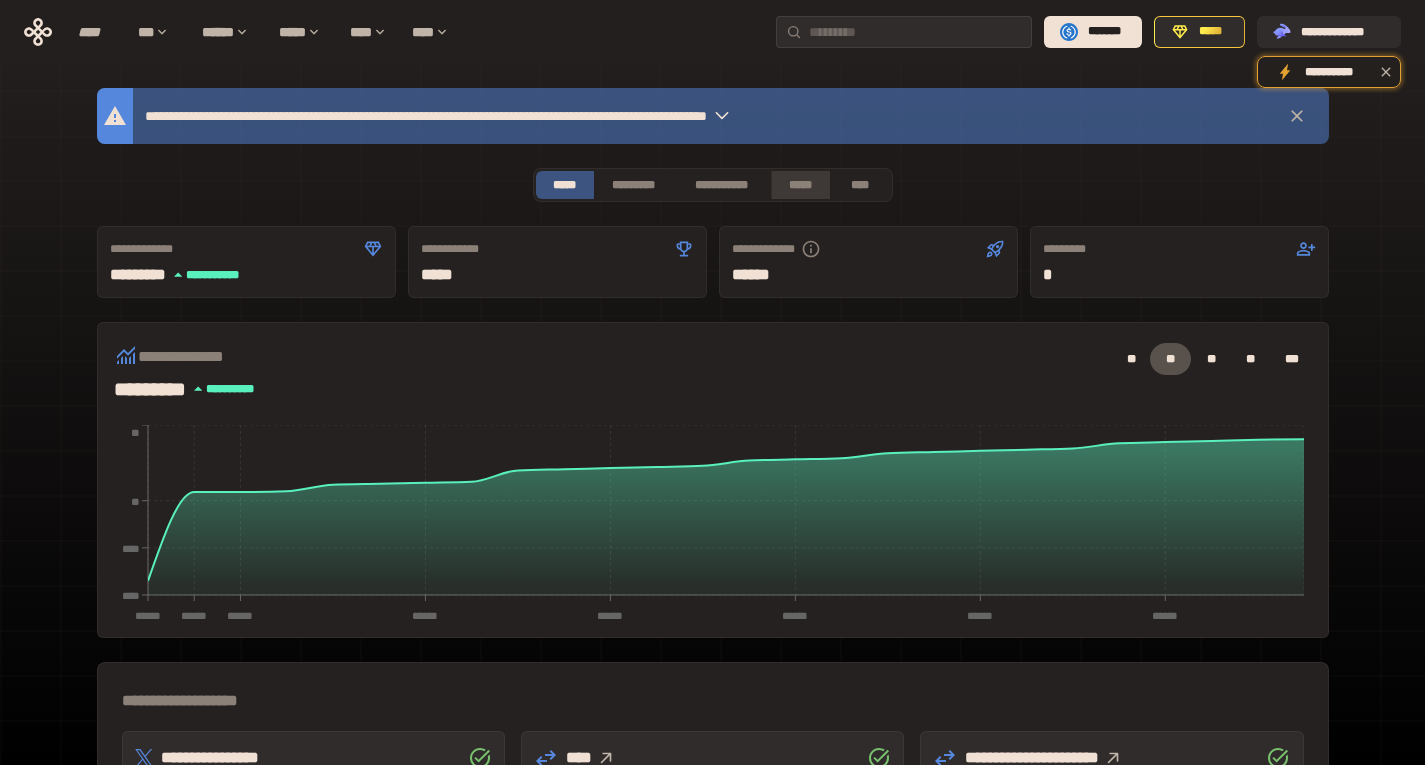 click on "*****" at bounding box center (800, 185) 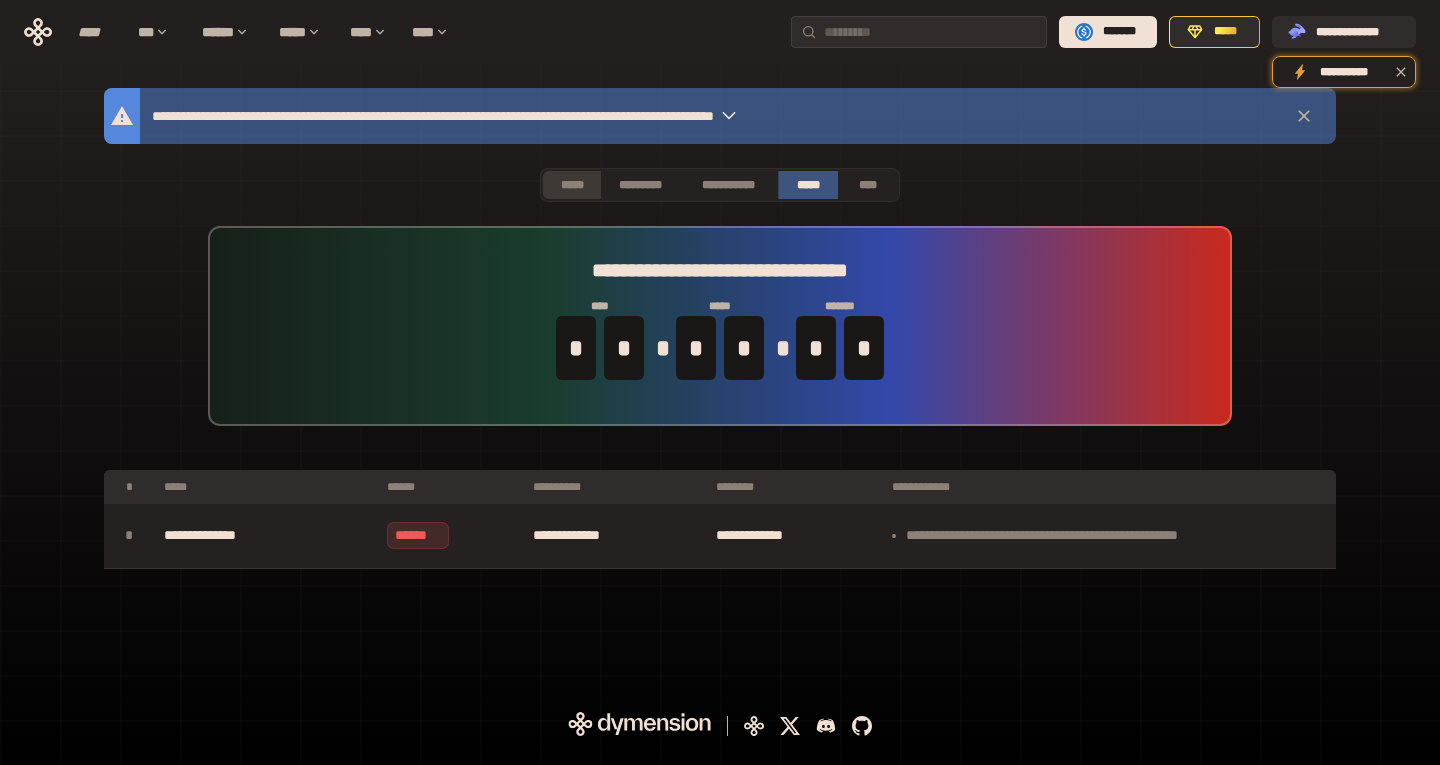 click on "*****" at bounding box center (572, 185) 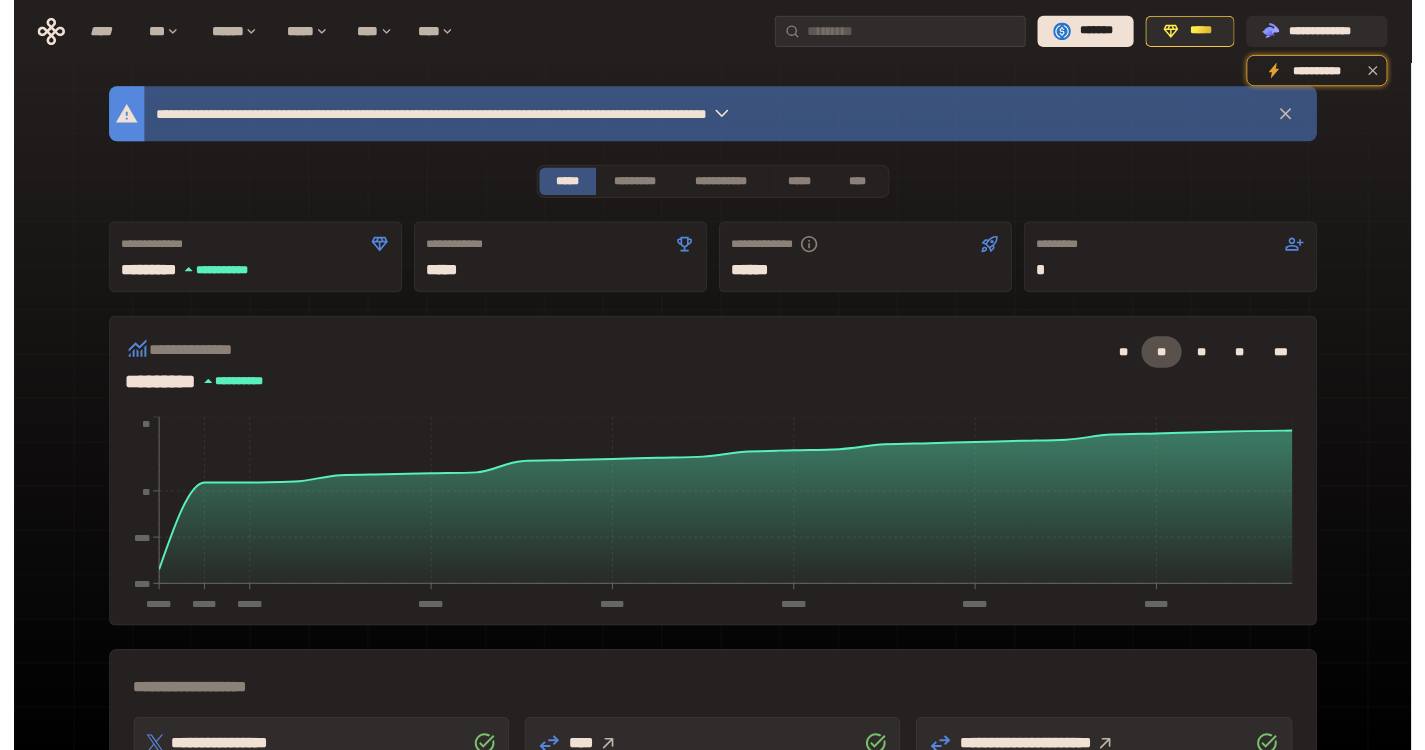 scroll, scrollTop: 500, scrollLeft: 0, axis: vertical 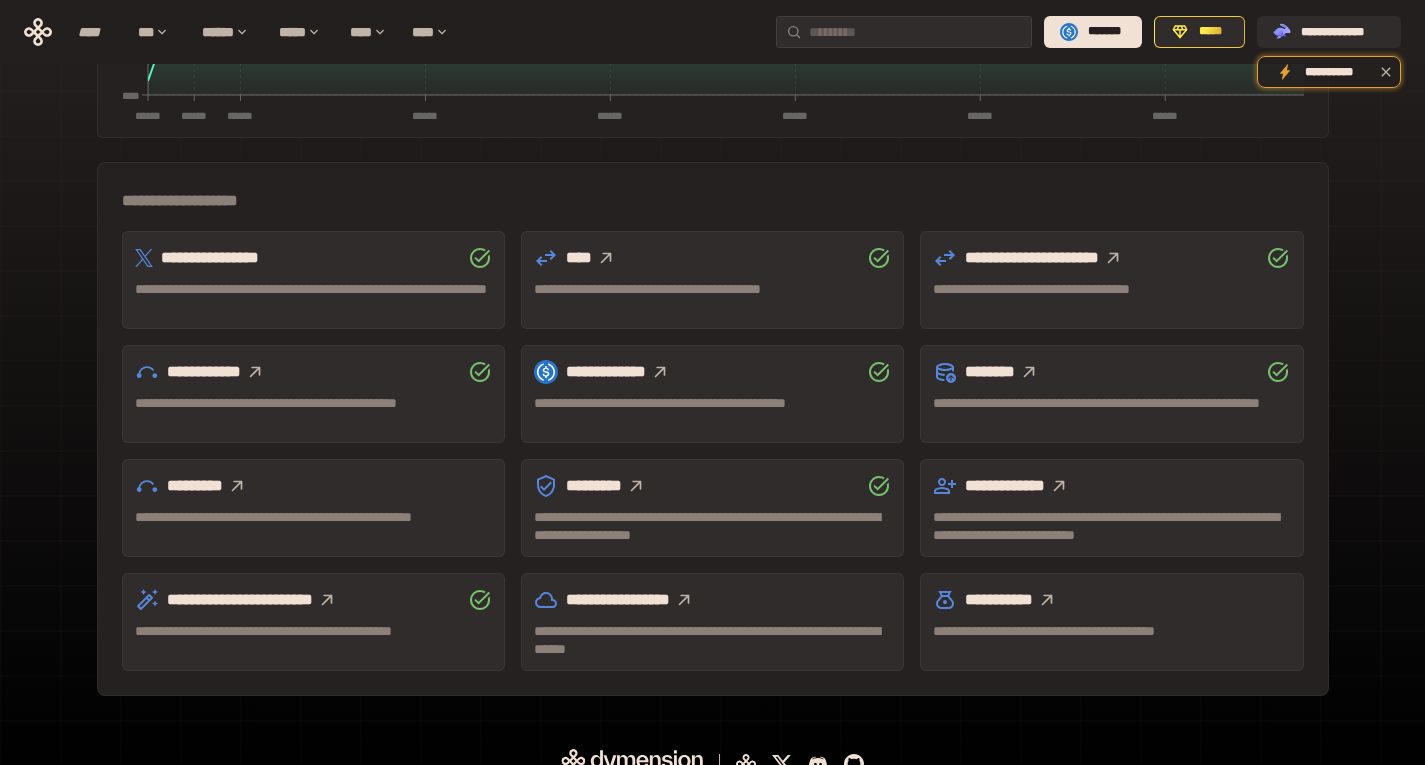 click at bounding box center [1113, 258] 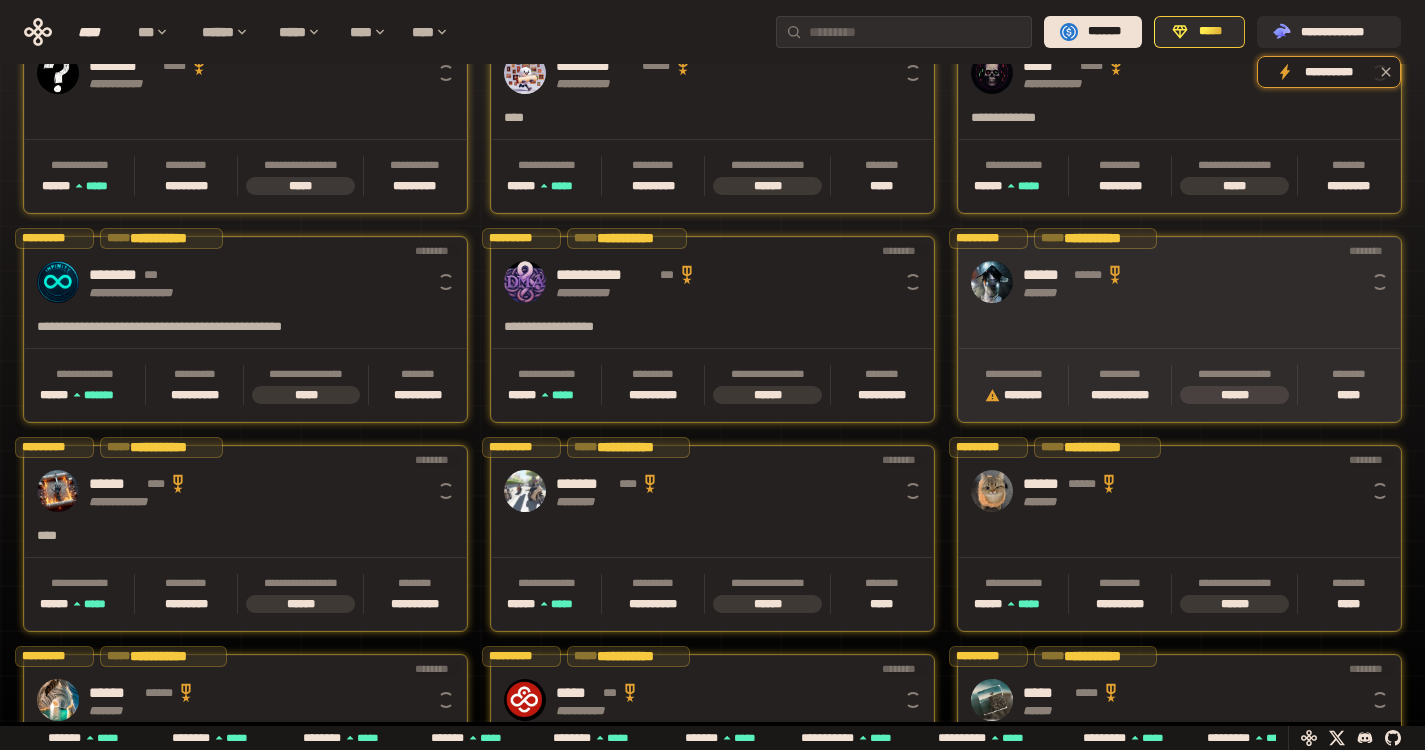 scroll, scrollTop: 0, scrollLeft: 16, axis: horizontal 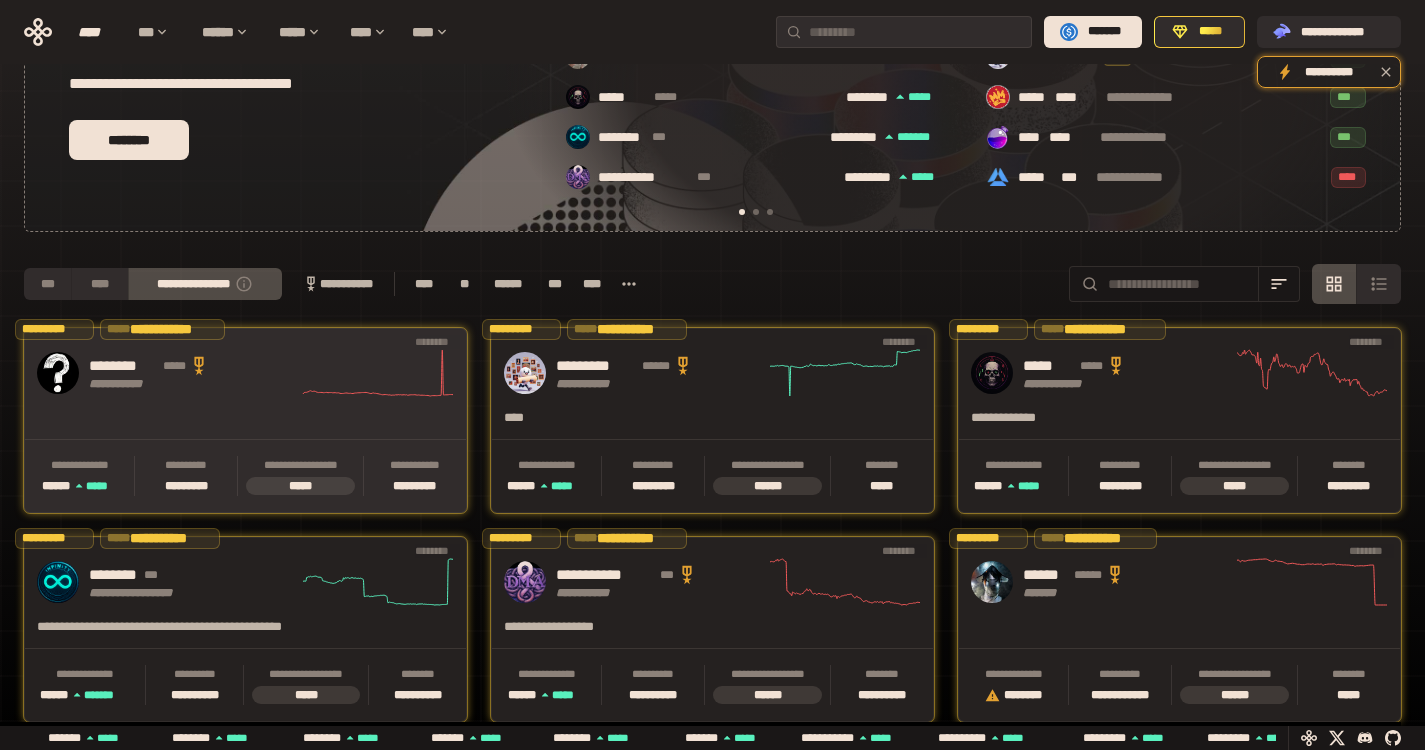 click on "[FIRST] [LAST] [ADDRESS]" at bounding box center [193, 373] 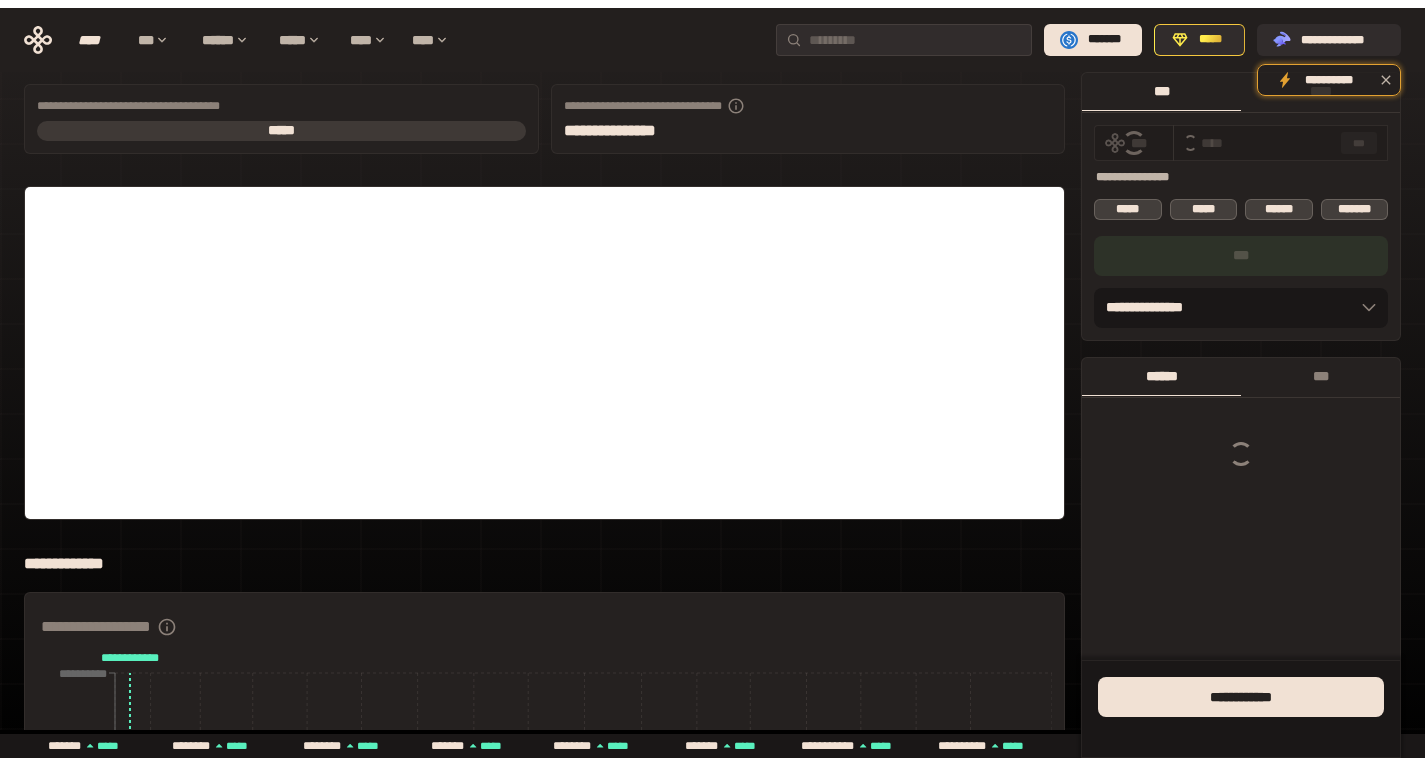 scroll, scrollTop: 0, scrollLeft: 0, axis: both 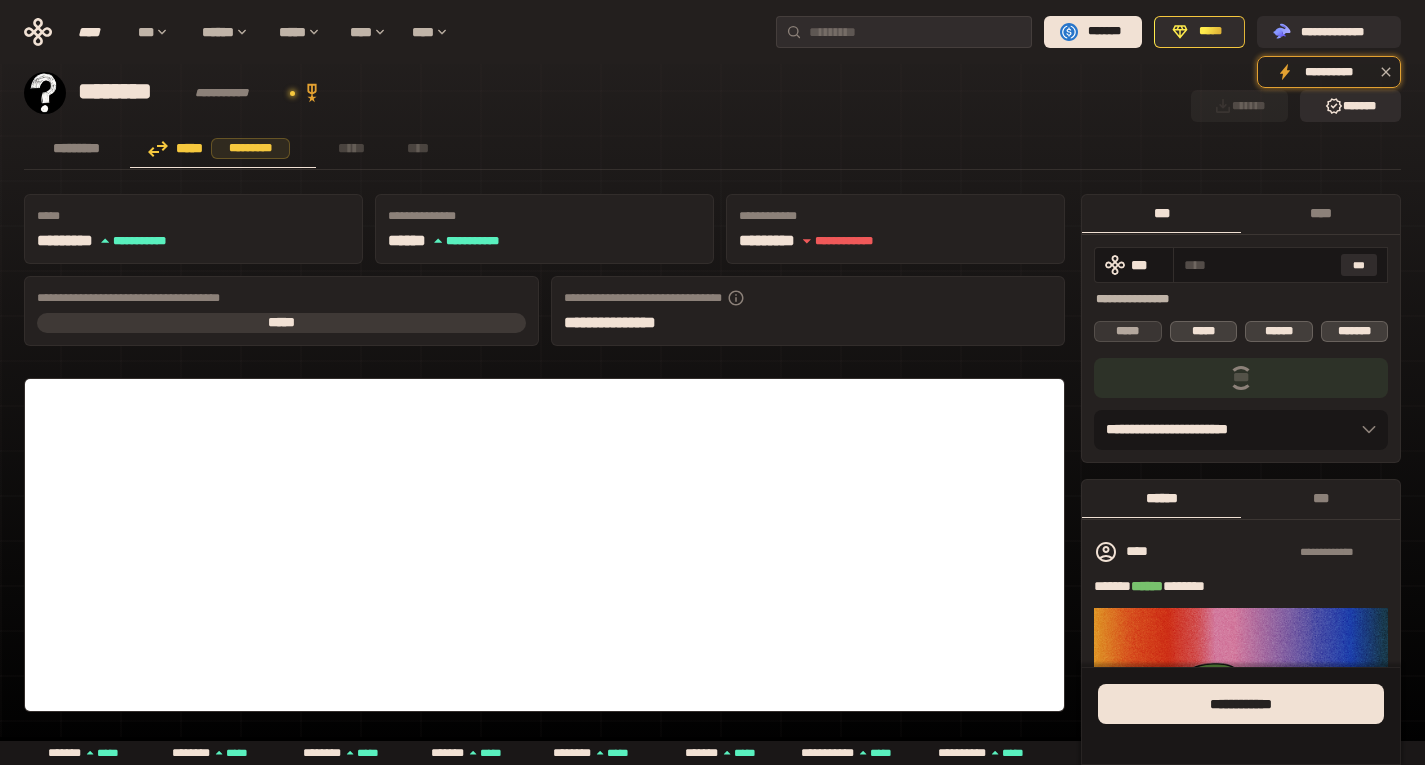 click on "*****" at bounding box center (1128, 331) 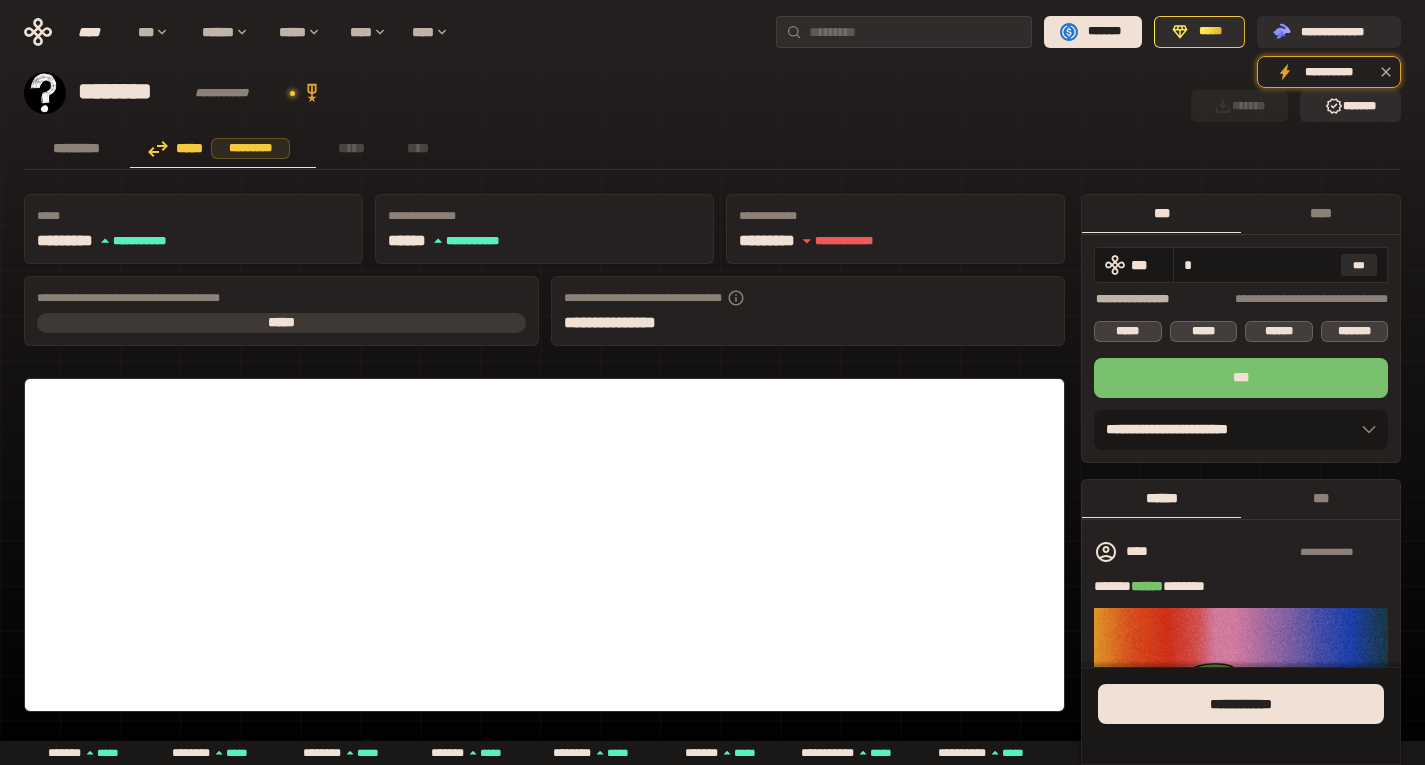 click on "***" at bounding box center (1241, 378) 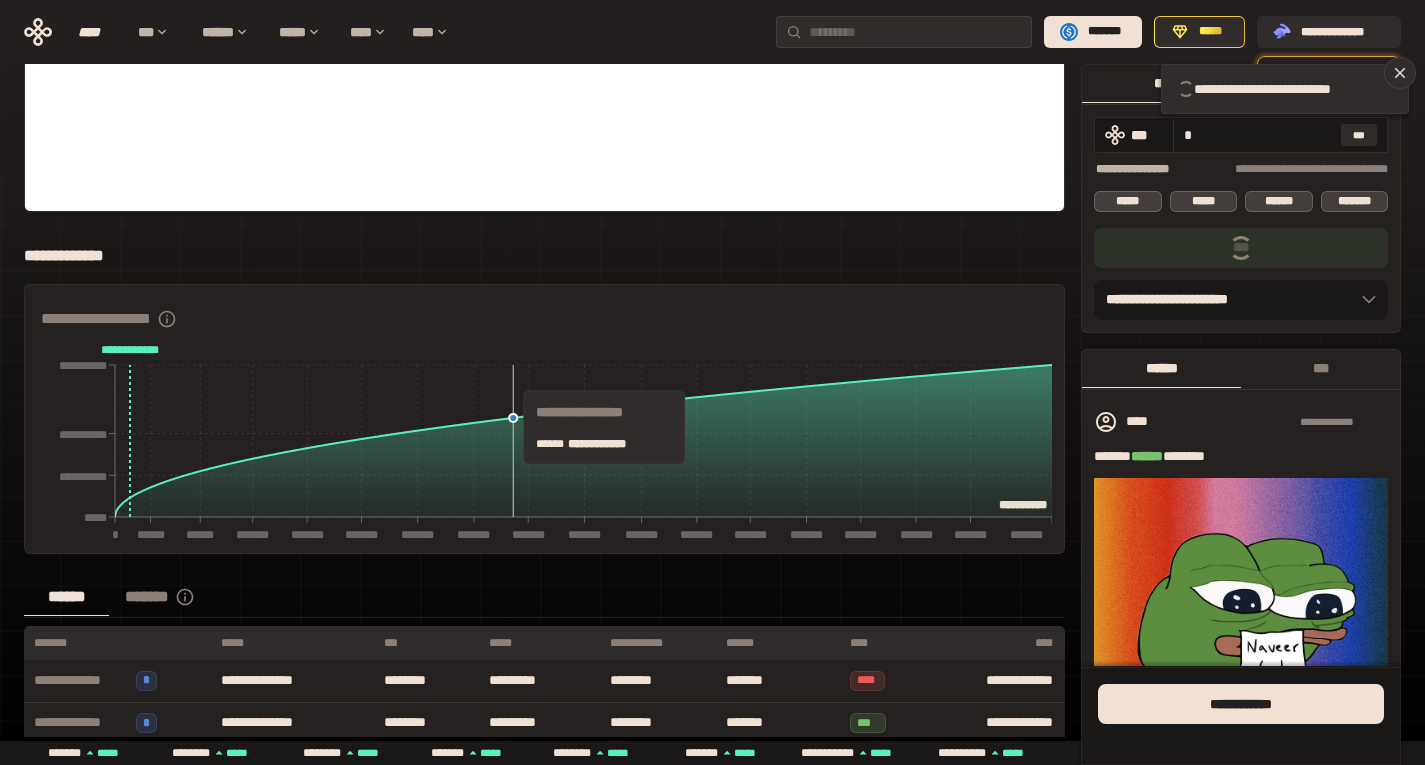 scroll, scrollTop: 800, scrollLeft: 0, axis: vertical 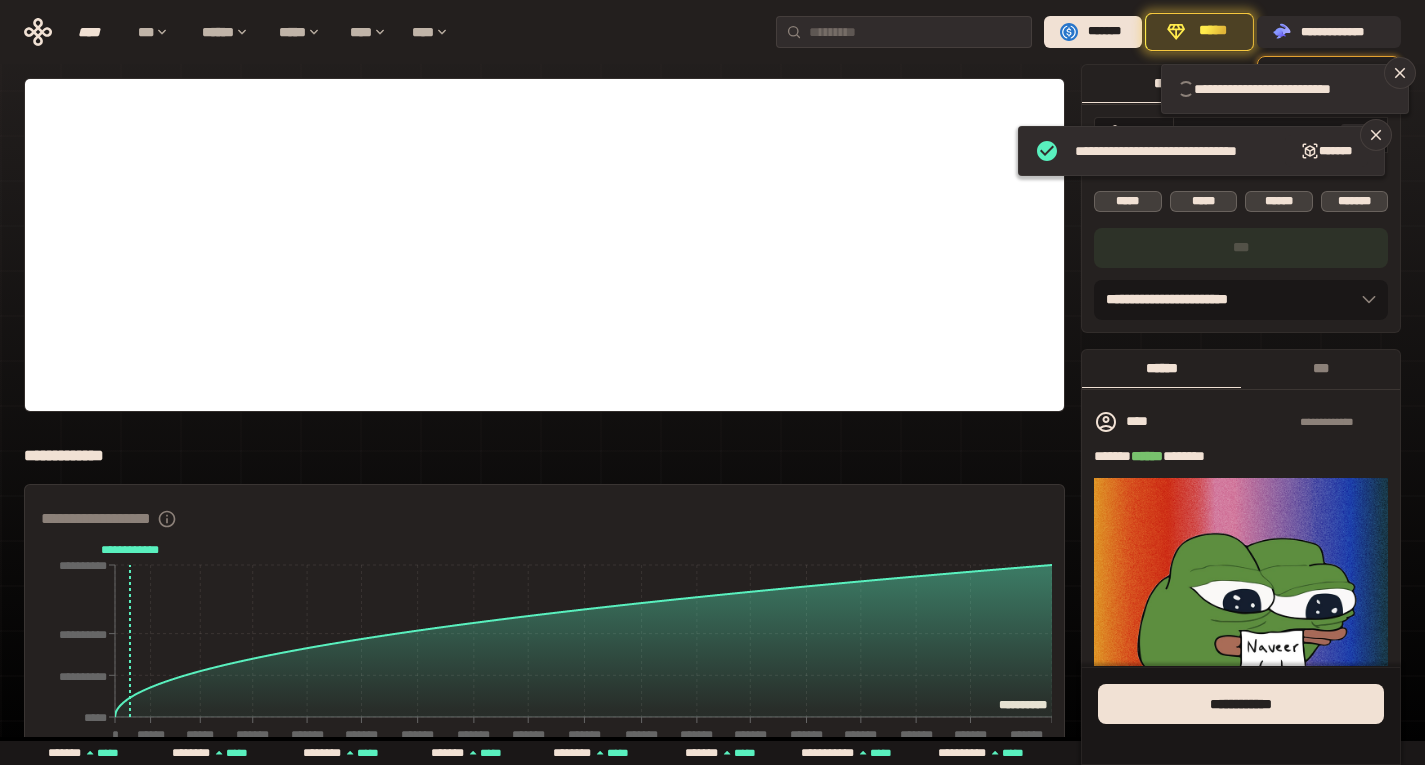 type 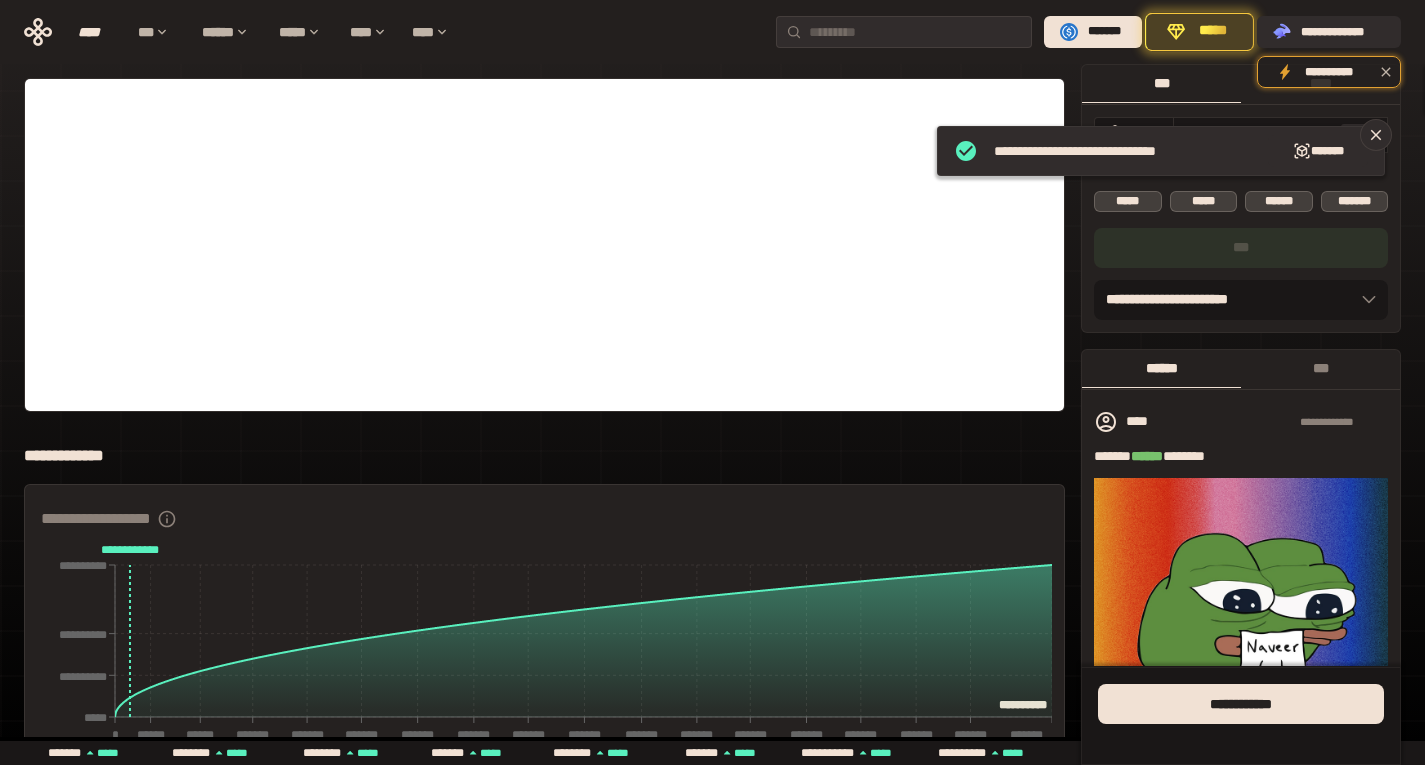 scroll, scrollTop: 200, scrollLeft: 0, axis: vertical 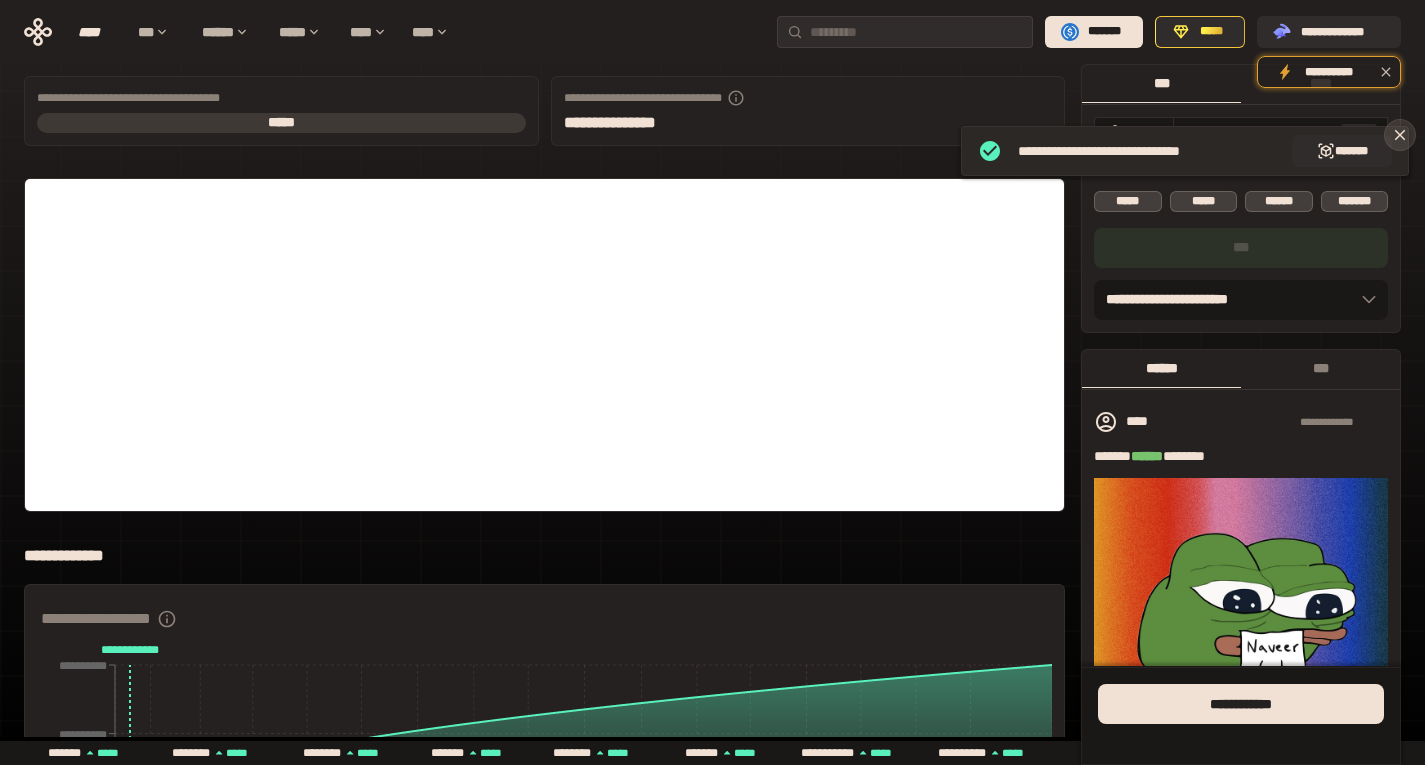 click at bounding box center (1400, 135) 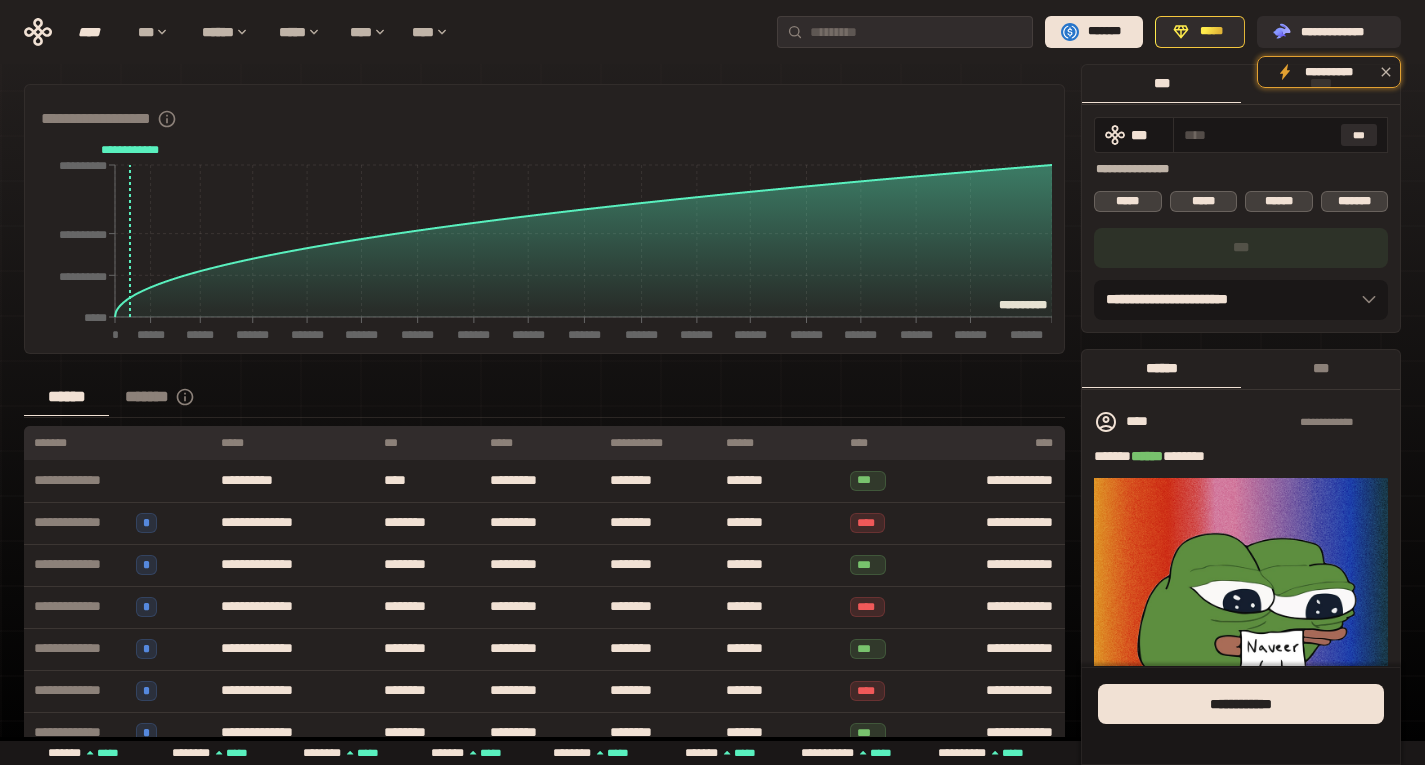 scroll, scrollTop: 0, scrollLeft: 0, axis: both 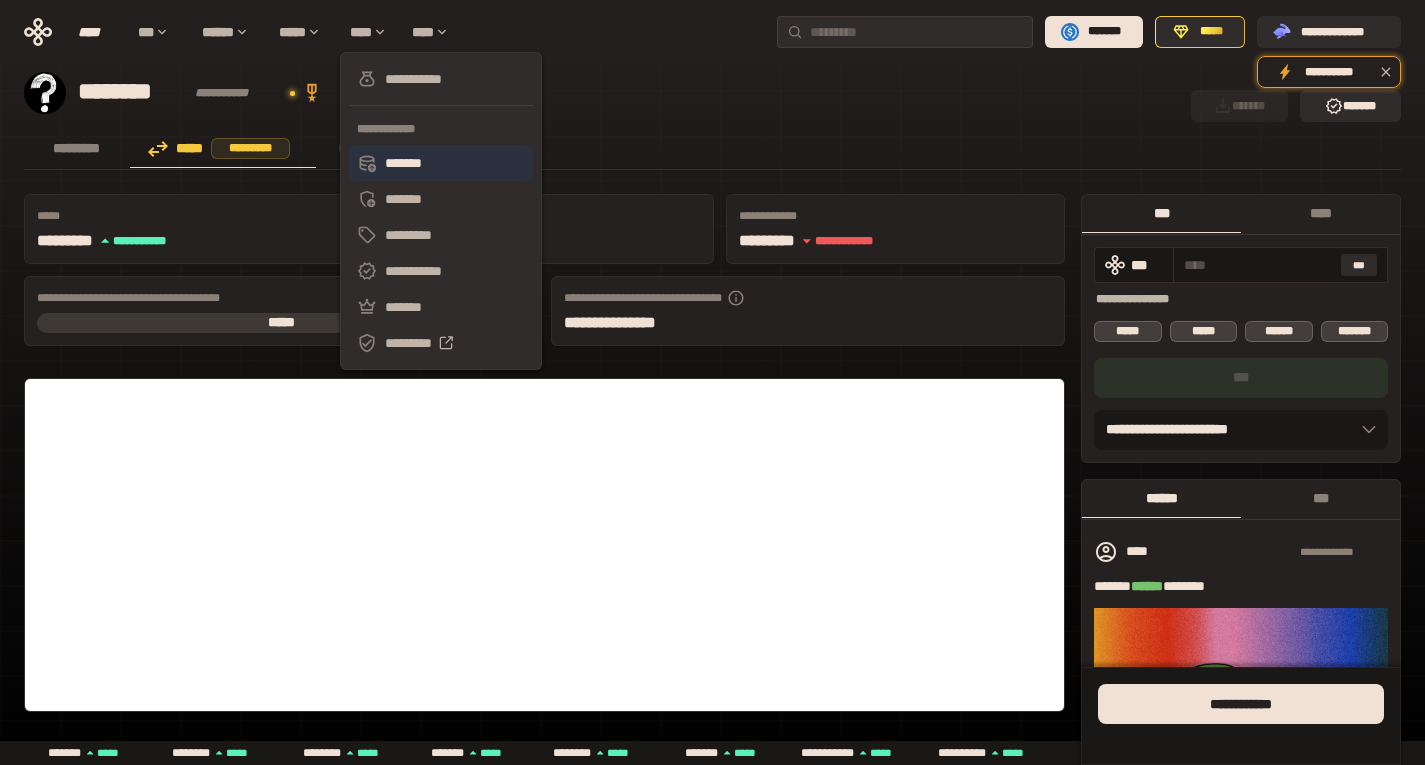 click on "*******" at bounding box center [441, 163] 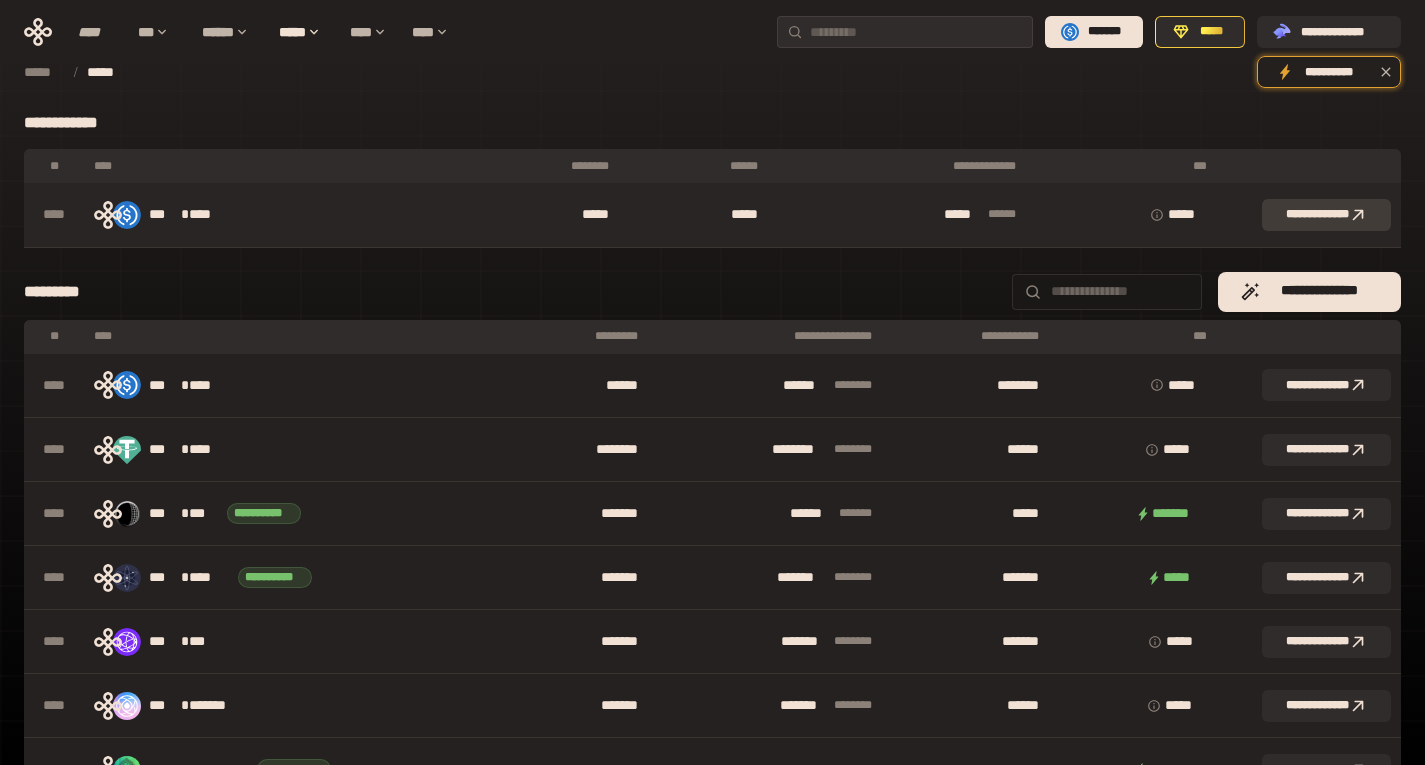 click on "**********" at bounding box center (1326, 215) 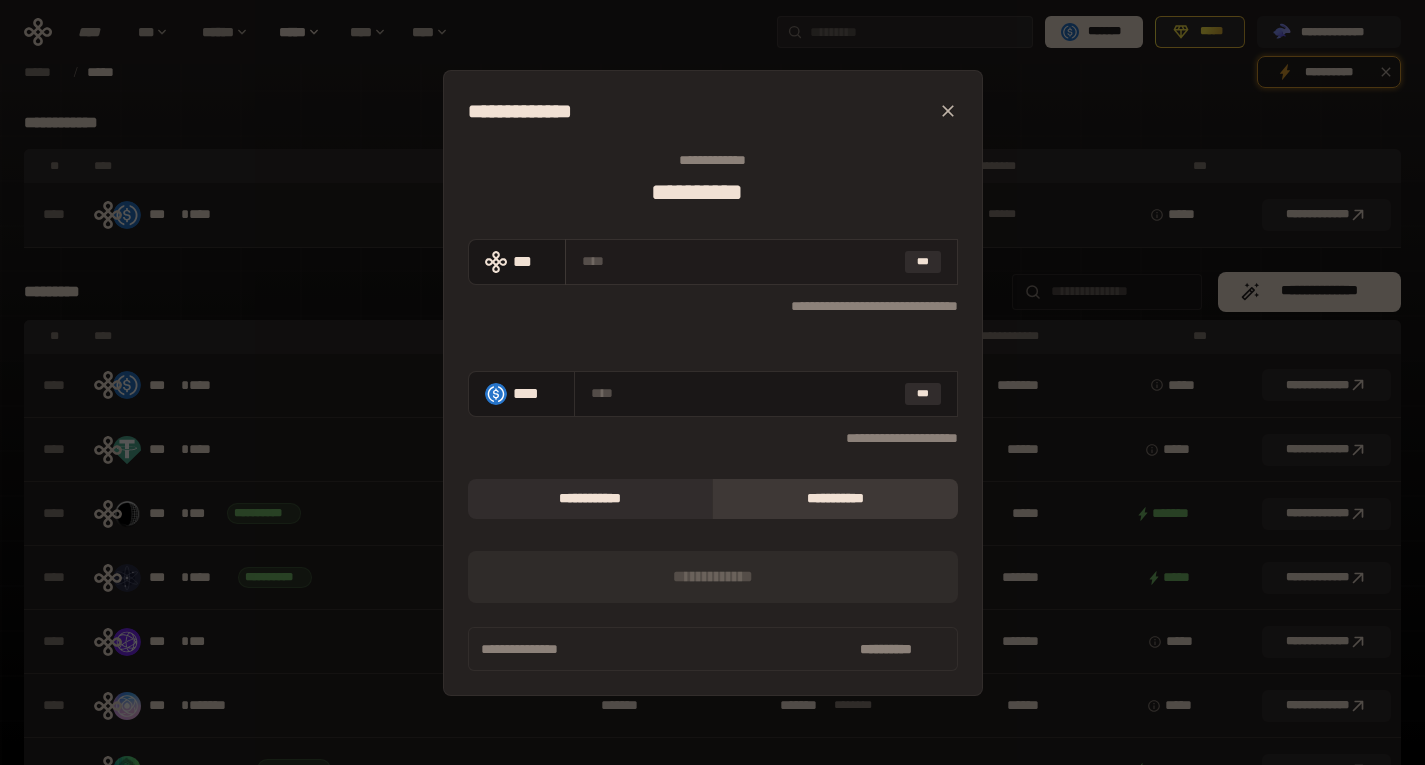 click at bounding box center (739, 261) 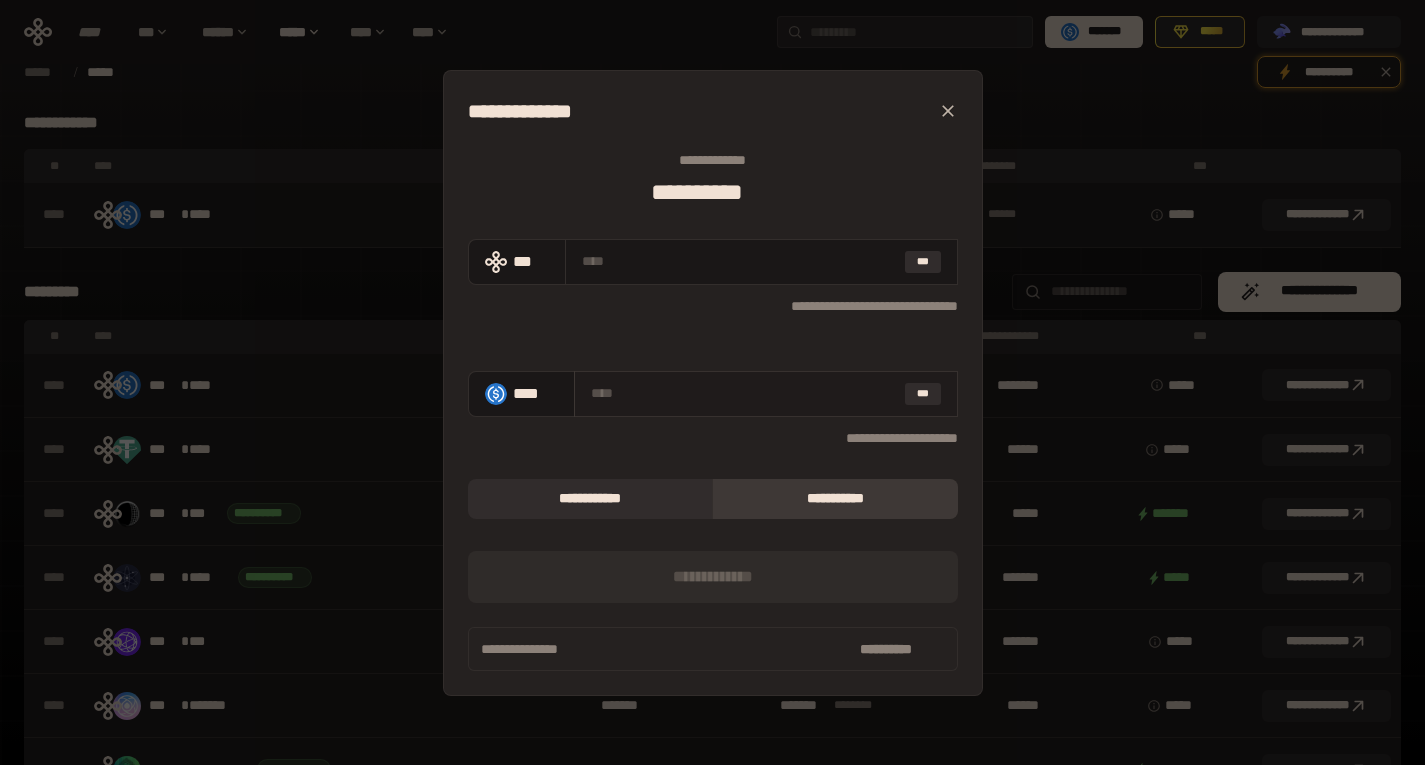 click at bounding box center (744, 393) 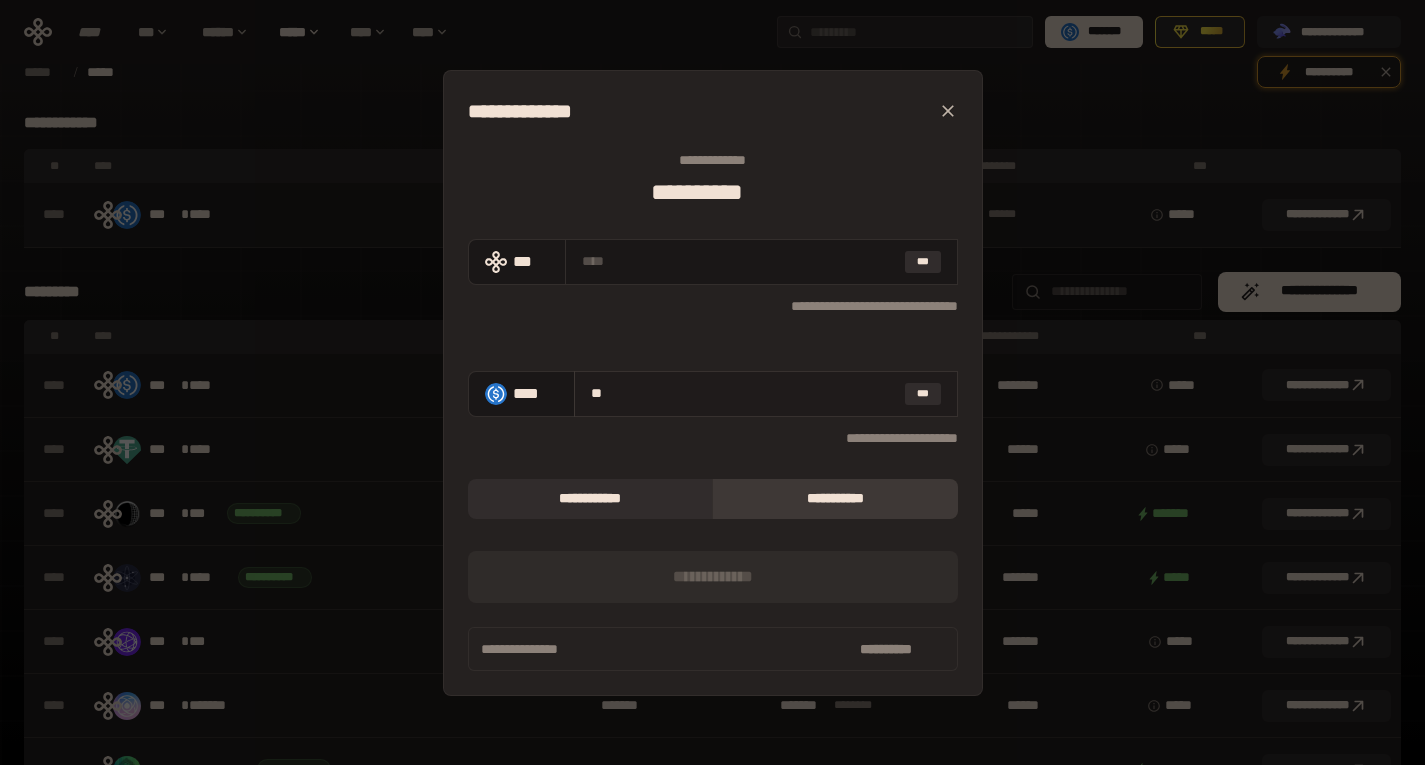 type on "***" 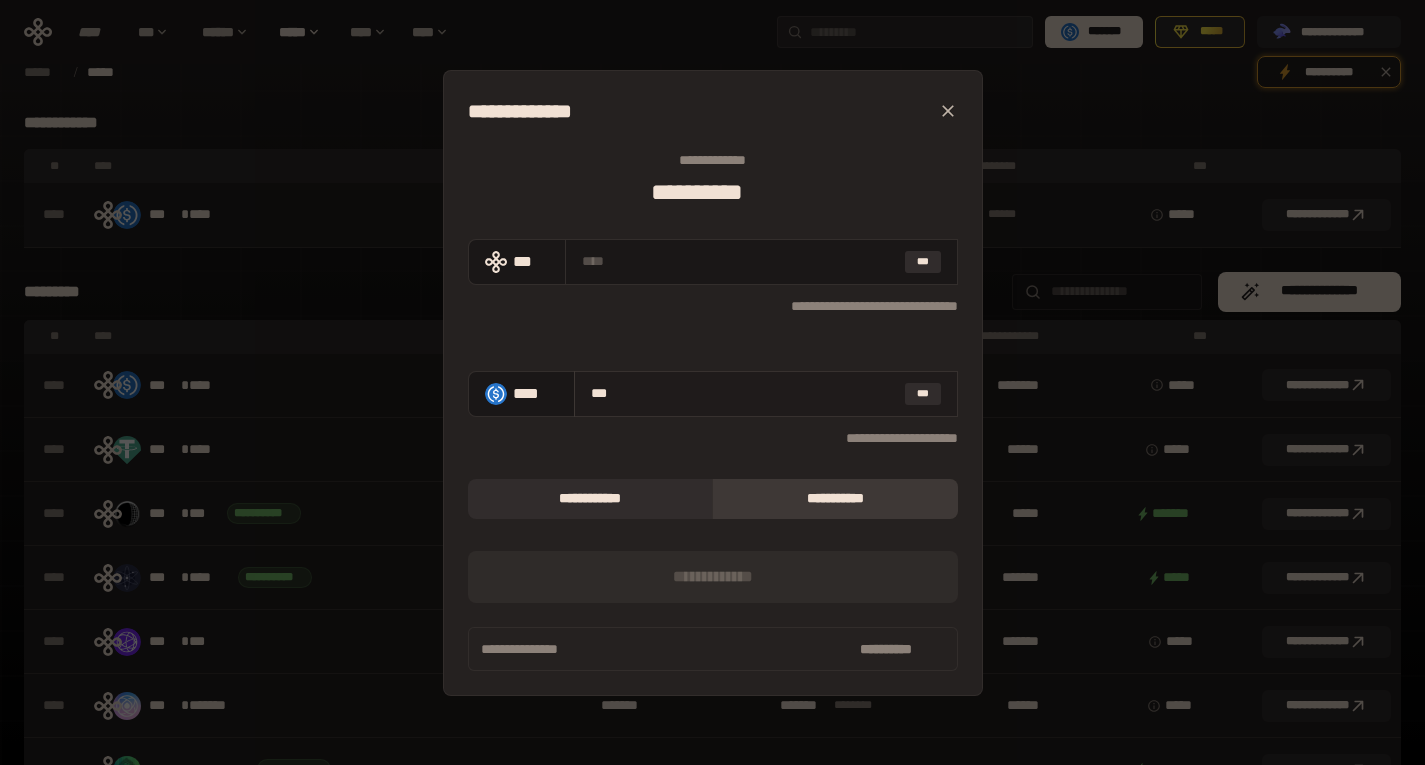 type on "**********" 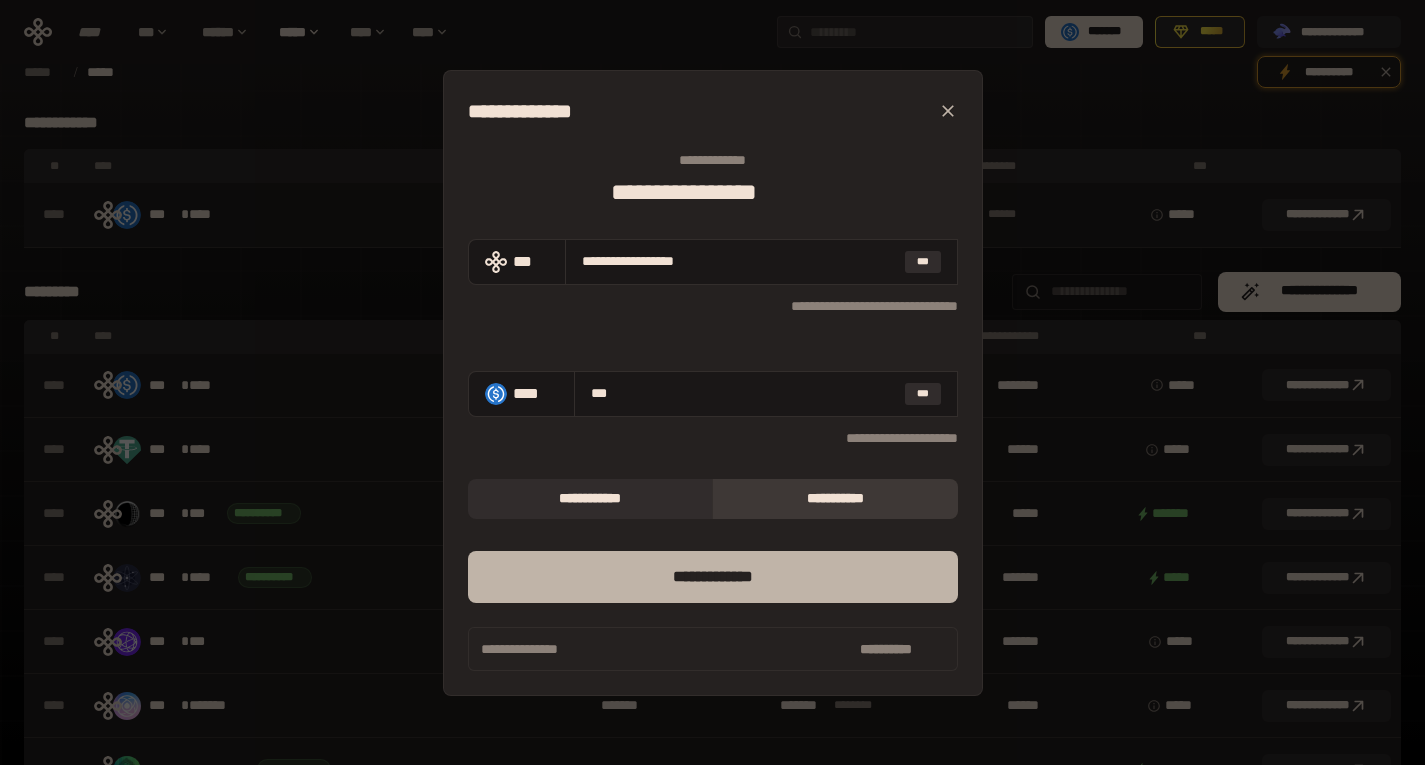 type on "***" 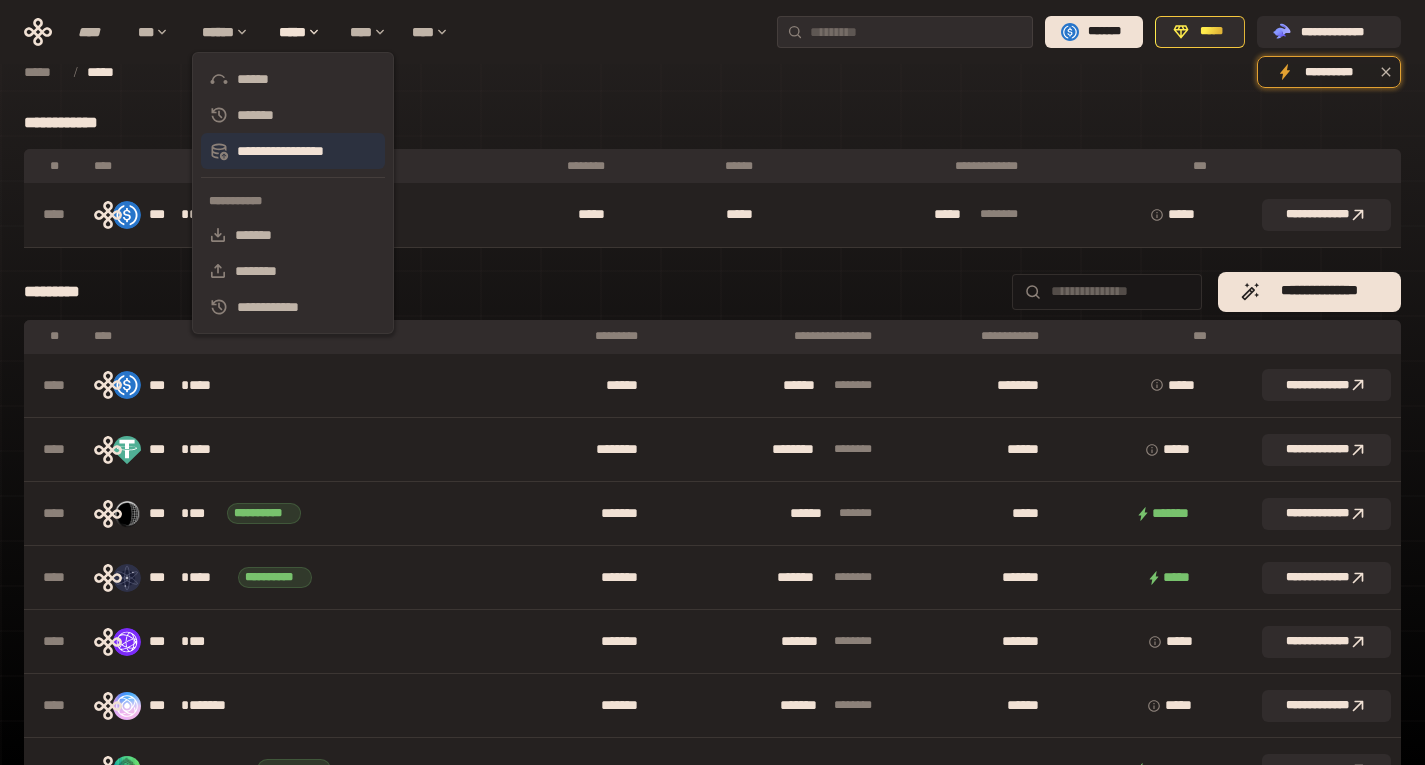click on "**********" at bounding box center [293, 151] 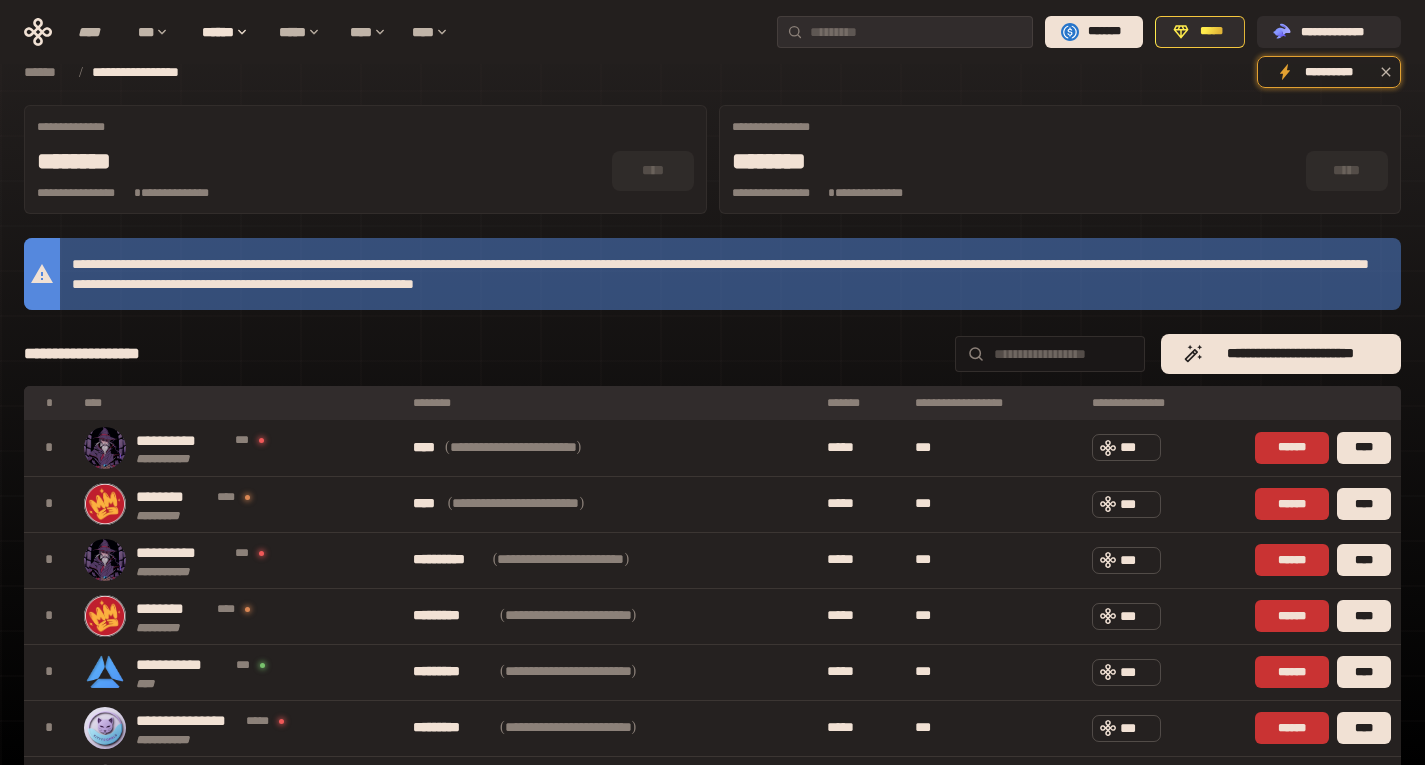 click on "[FIRST] [LAST] [ADDRESS] [CITY] [STATE] [ZIP] [COUNTRY] [PHONE] [EMAIL] [FIRST] [LAST] [ADDRESS] [CITY] [STATE] [ZIP] [COUNTRY] [PHONE] [EMAIL] [FIRST] [LAST] [ADDRESS] [CITY] [STATE] [ZIP] [COUNTRY] [PHONE] [EMAIL] [FIRST] [LAST] [ADDRESS] [CITY] [STATE] [ZIP] [COUNTRY] [PHONE] [EMAIL] [FIRST] [LAST] [ADDRESS] [CITY] [STATE] [ZIP] [COUNTRY] [PHONE] [EMAIL] [FIRST] [LAST] [ADDRESS] [CITY] [STATE] [ZIP] [COUNTRY] [PHONE] [EMAIL] [FIRST] [LAST] [ADDRESS] [CITY] [STATE] [ZIP] [COUNTRY] [PHONE] [EMAIL] [FIRST] [LAST] [ADDRESS] [CITY] [STATE] [ZIP] [COUNTRY] [PHONE] [EMAIL]" at bounding box center [712, 629] 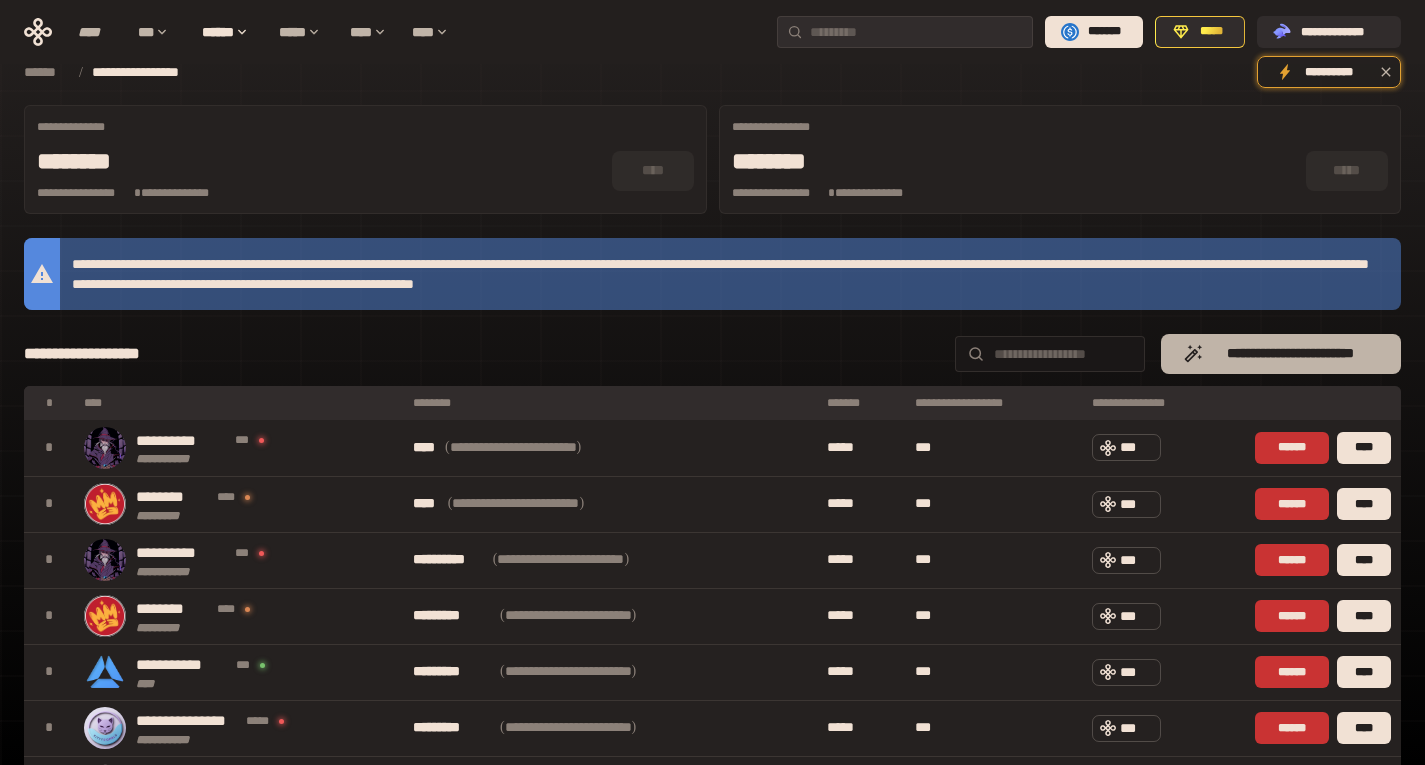 click on "**********" at bounding box center (1291, 354) 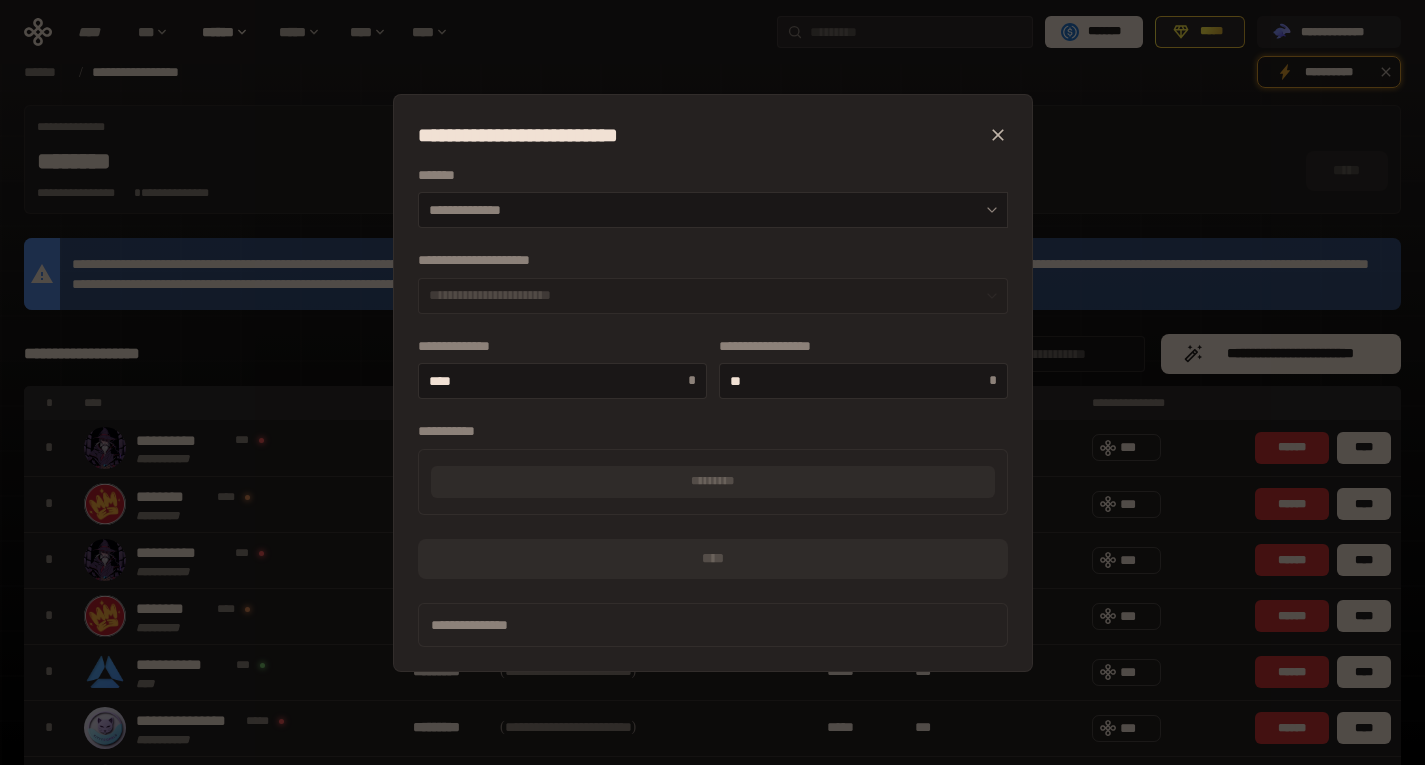 click on "[FIRST] [LAST] [ADDRESS] [CITY] [STATE] [ZIP] [COUNTRY] [PHONE] [EMAIL]" at bounding box center (713, 341) 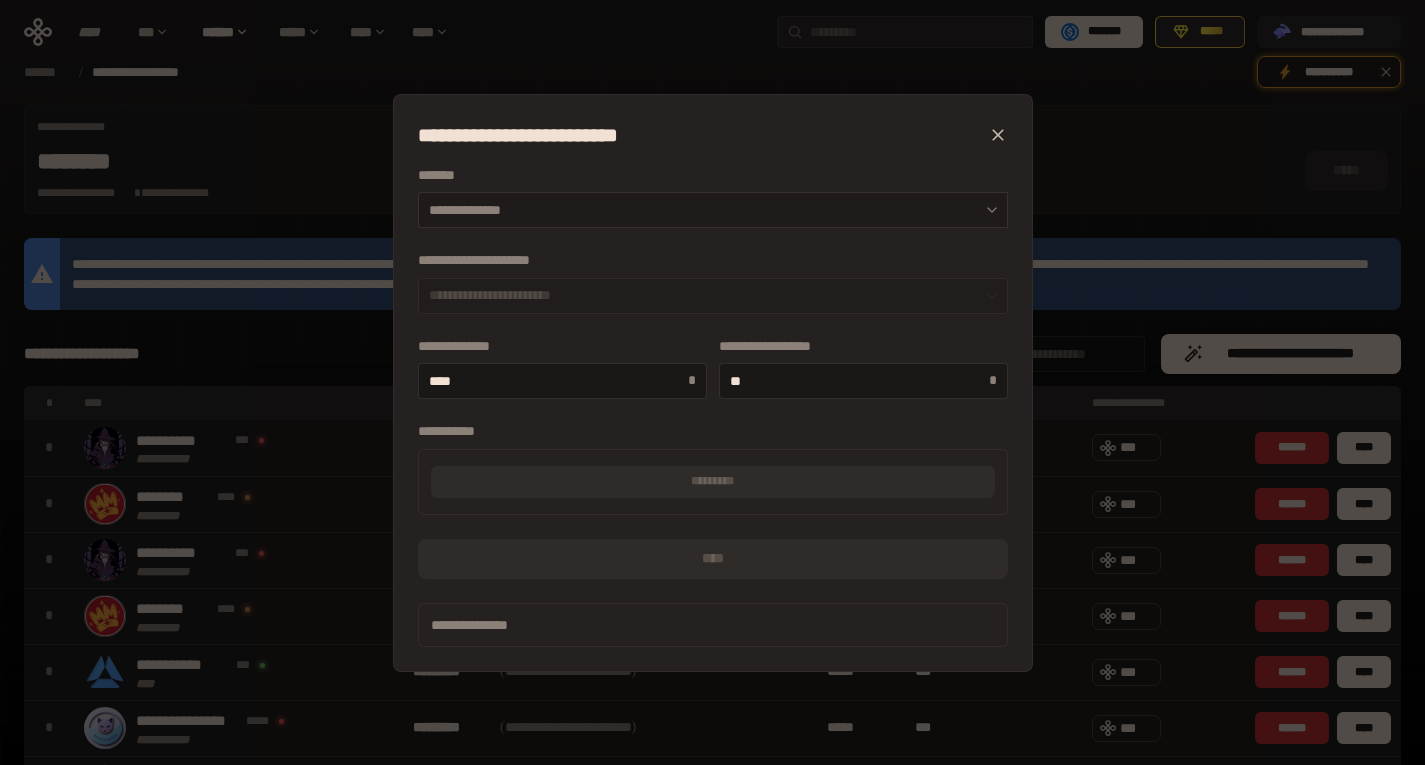 click on "**********" at bounding box center [713, 210] 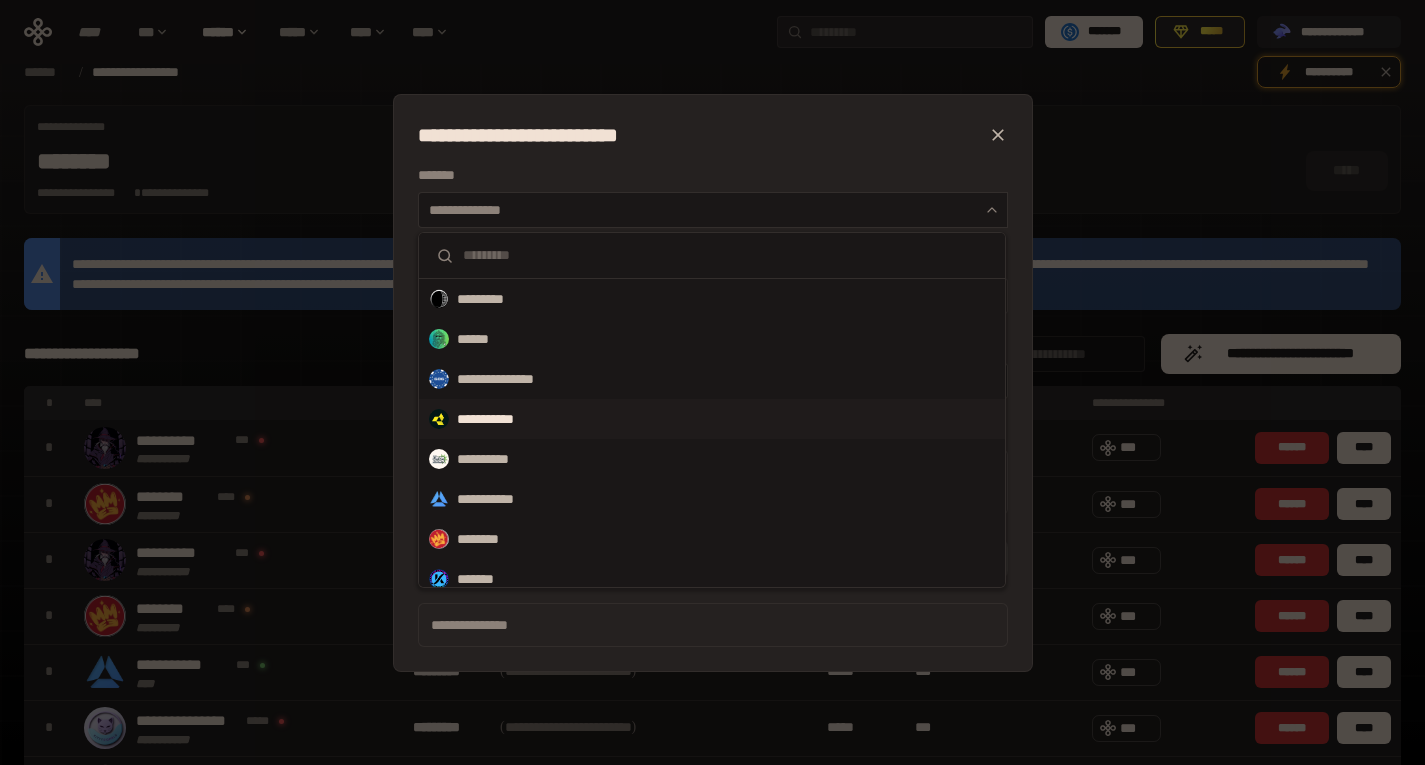 click on "**********" at bounding box center [496, 419] 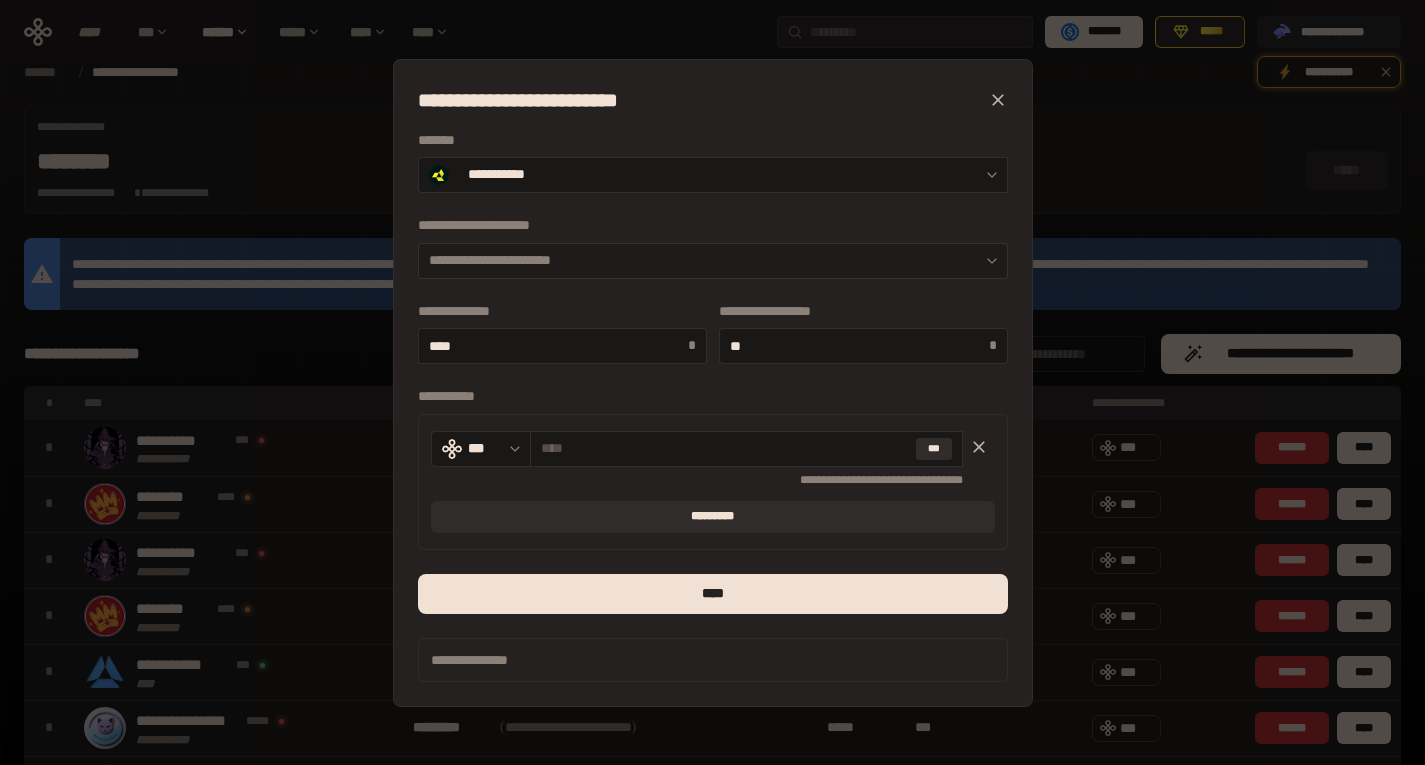 click on "**********" at bounding box center (713, 261) 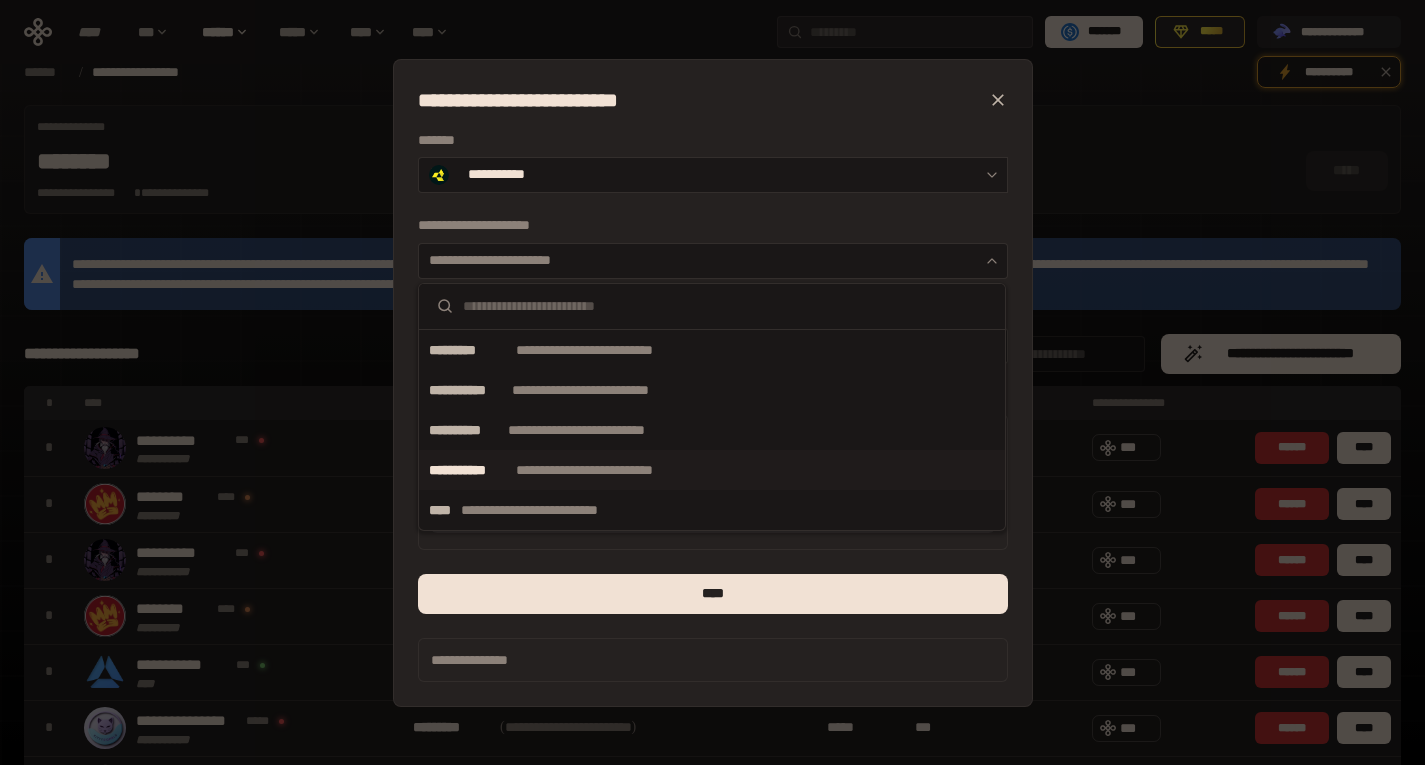 click on "**********" at bounding box center (471, 470) 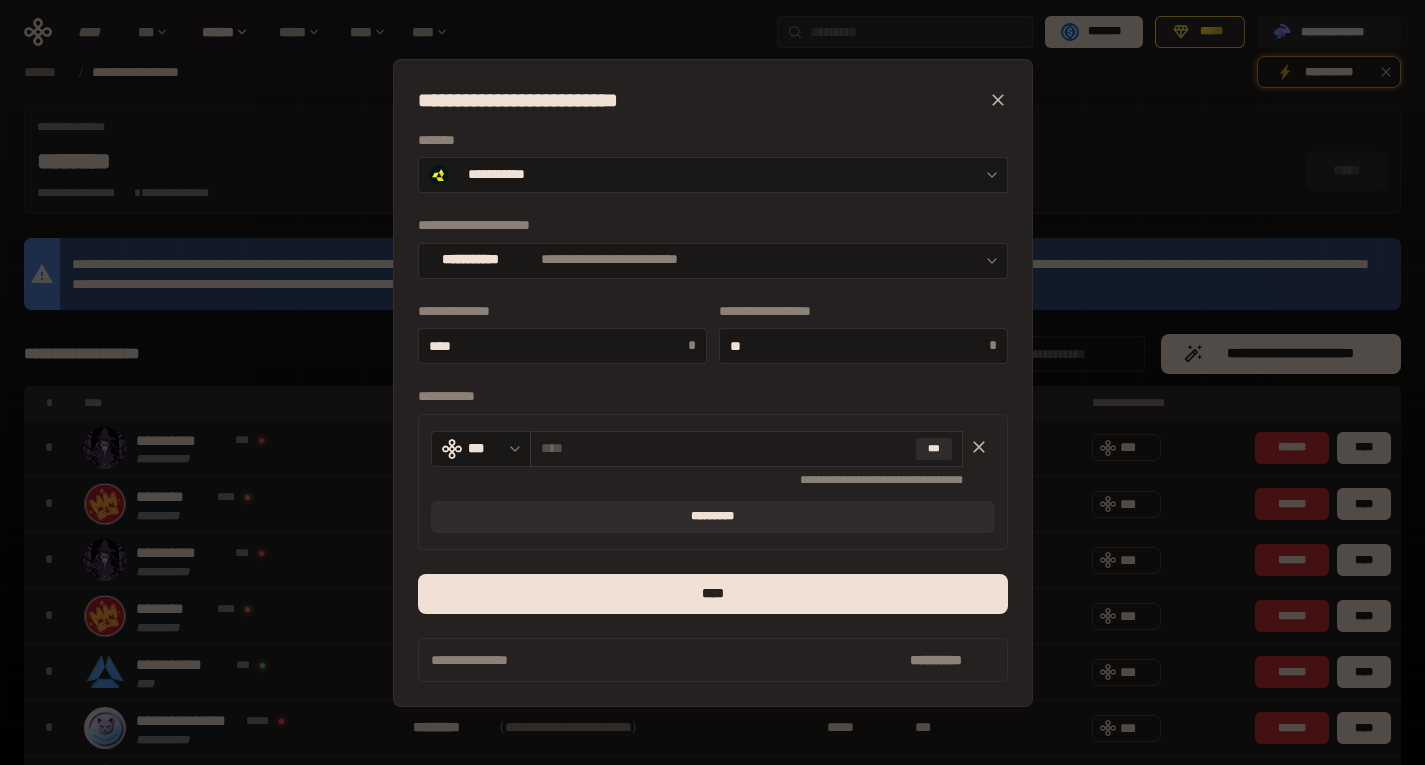 click on "***" at bounding box center [746, 449] 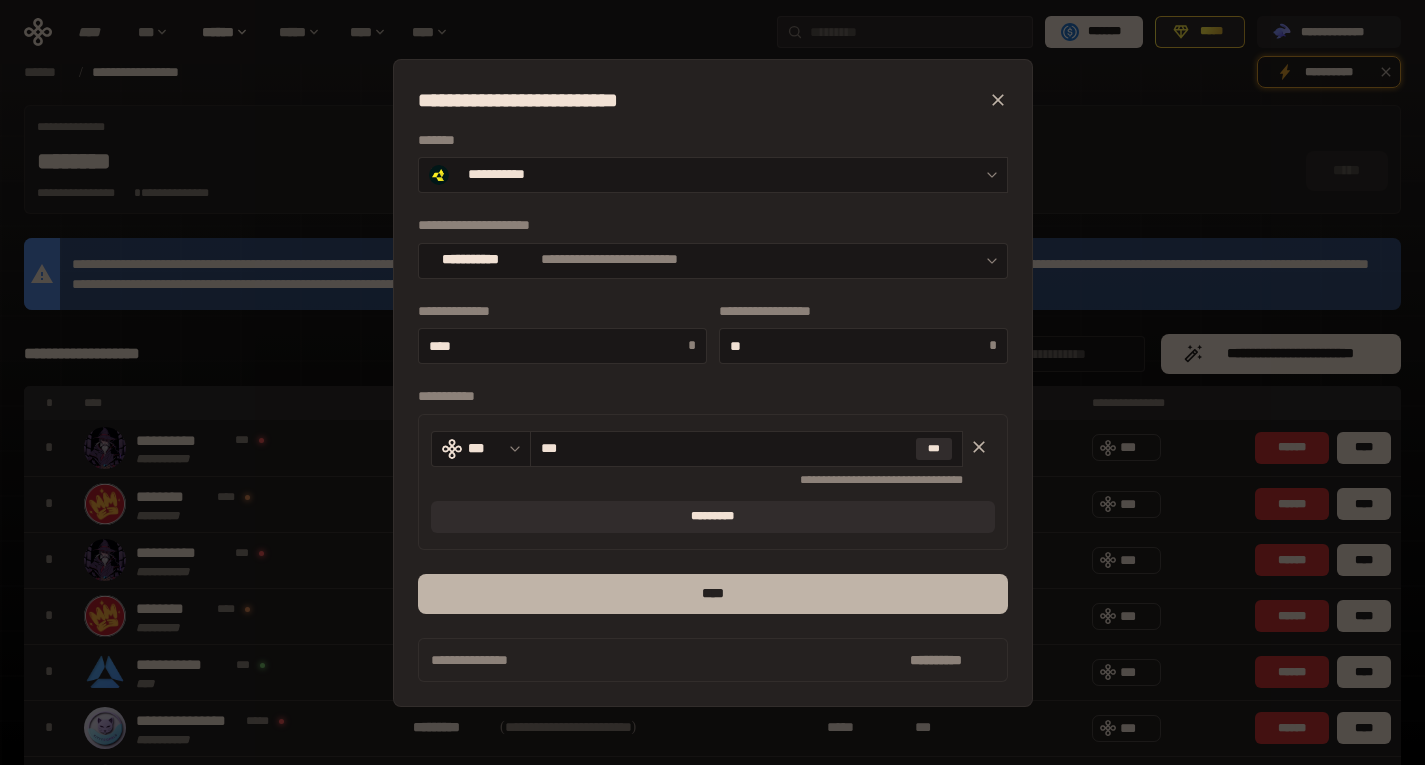 type on "***" 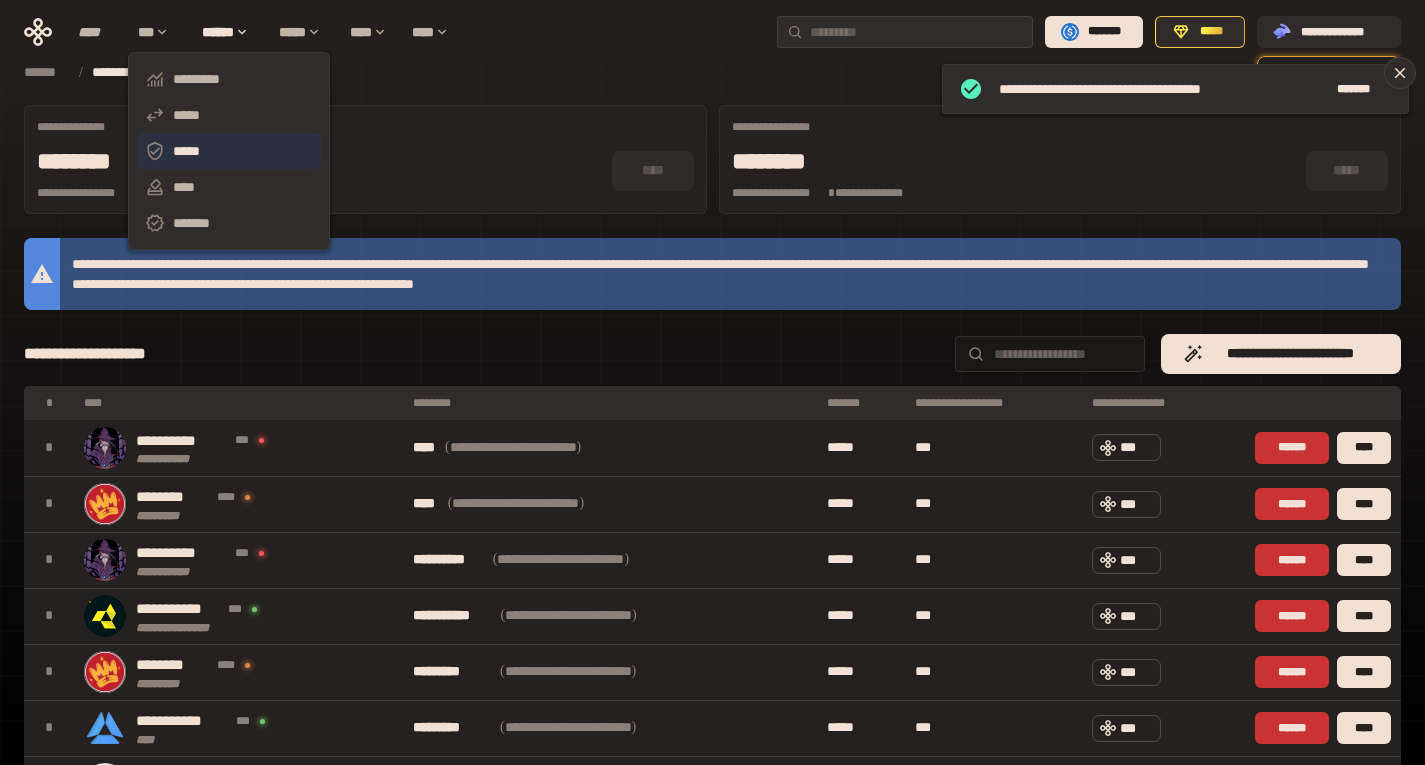 click on "*****" at bounding box center (229, 151) 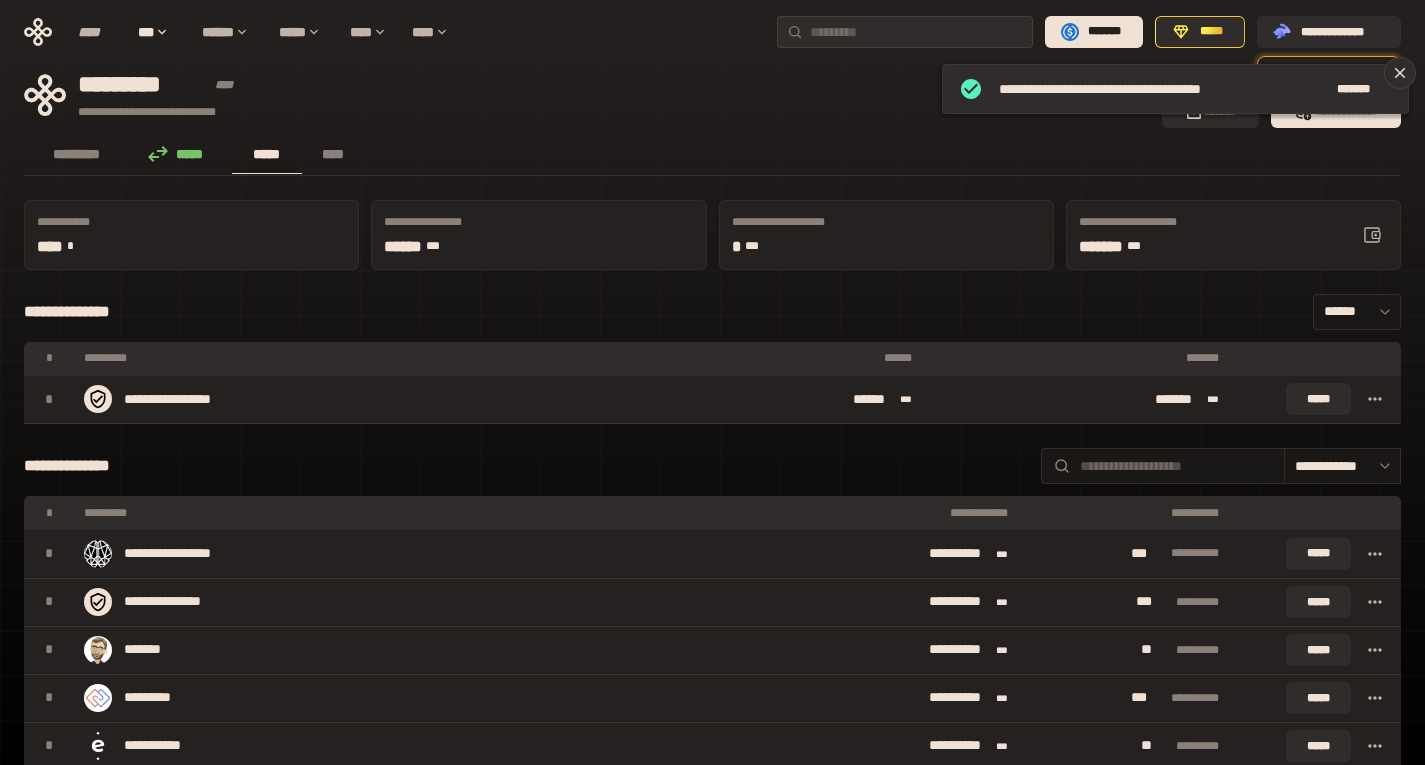 scroll, scrollTop: 0, scrollLeft: 0, axis: both 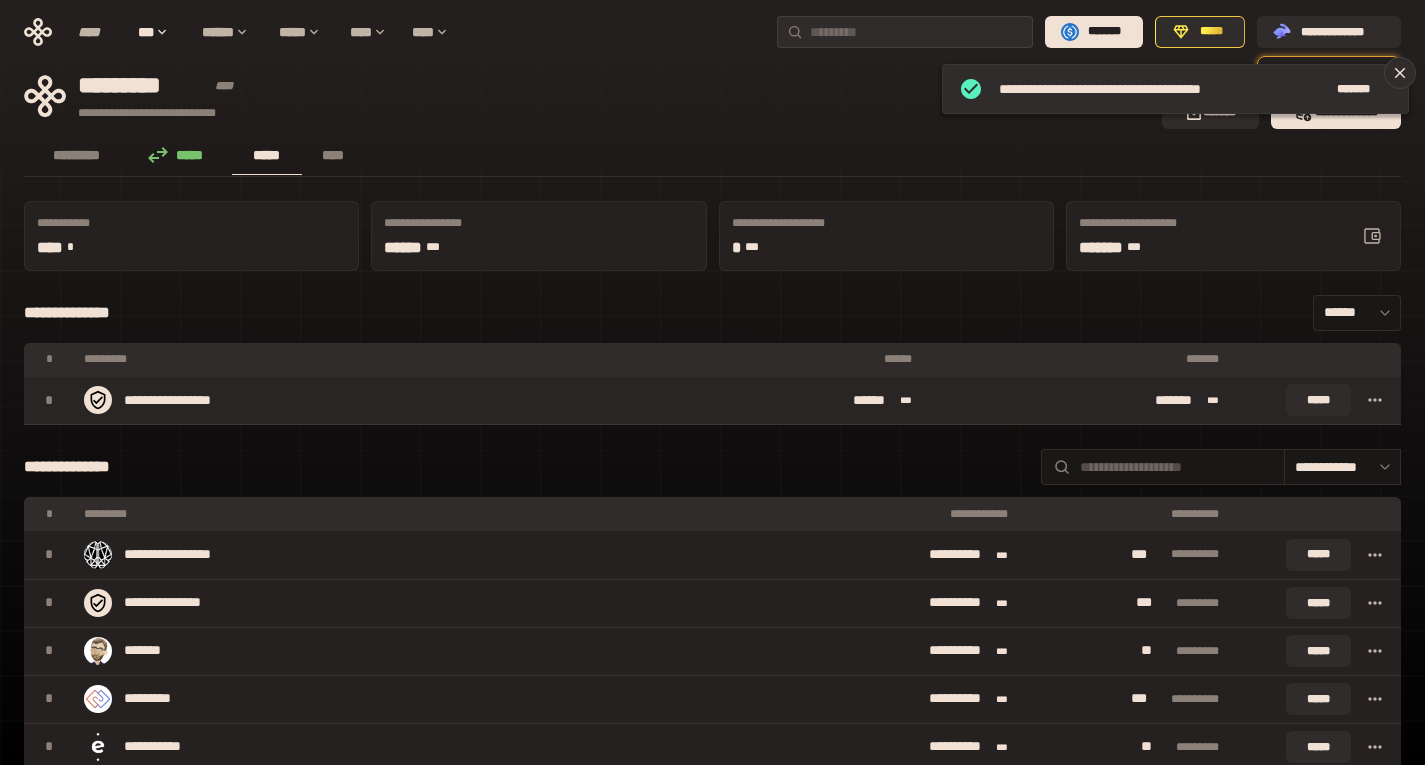 click 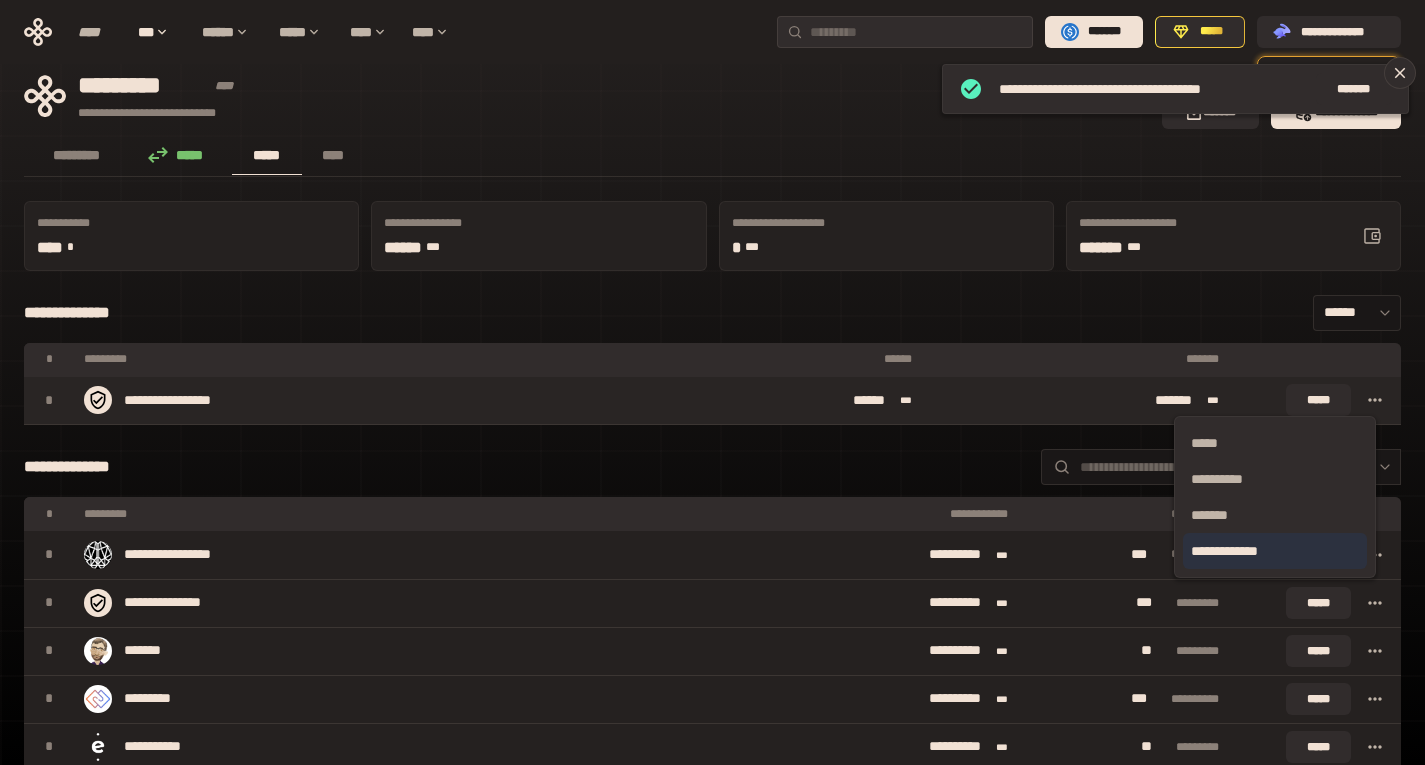 click on "**********" at bounding box center (1275, 551) 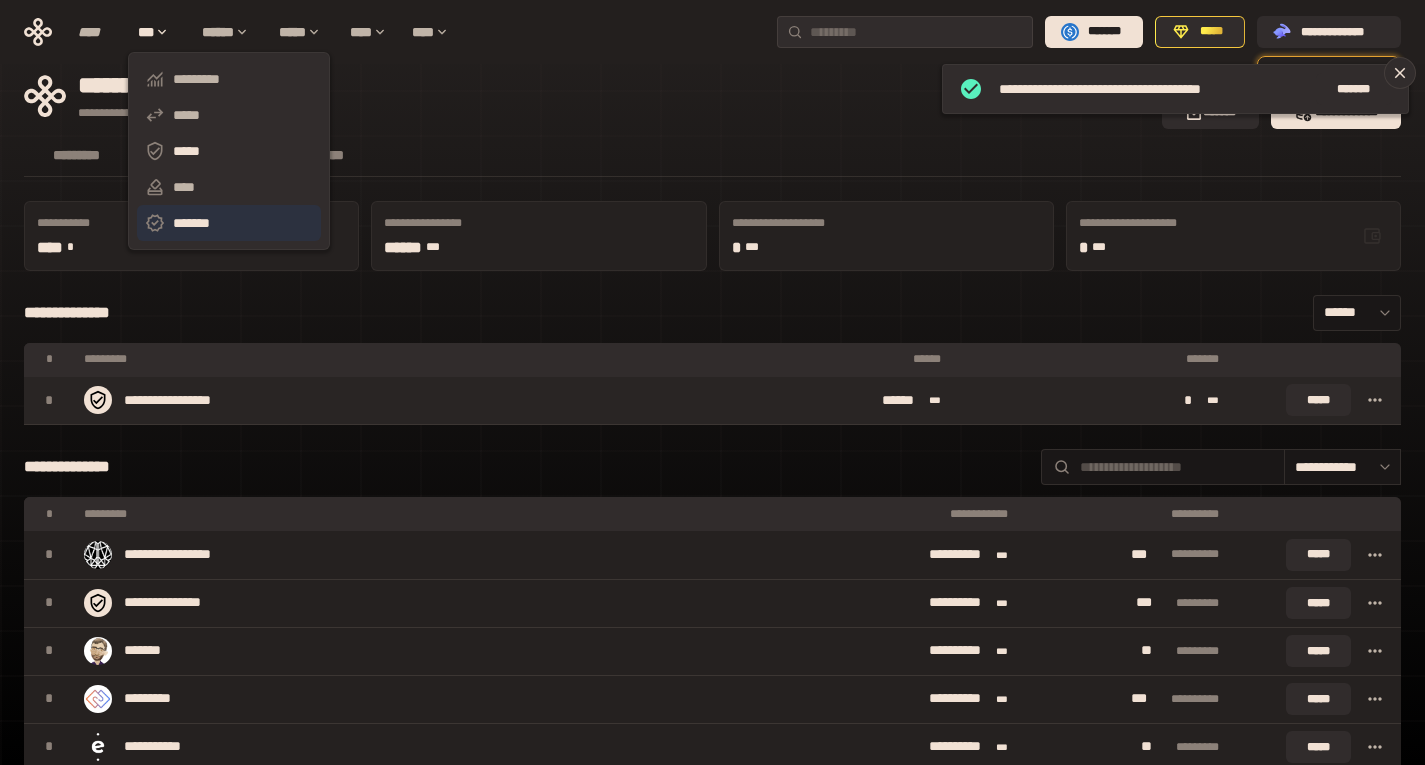 click on "*******" at bounding box center (229, 223) 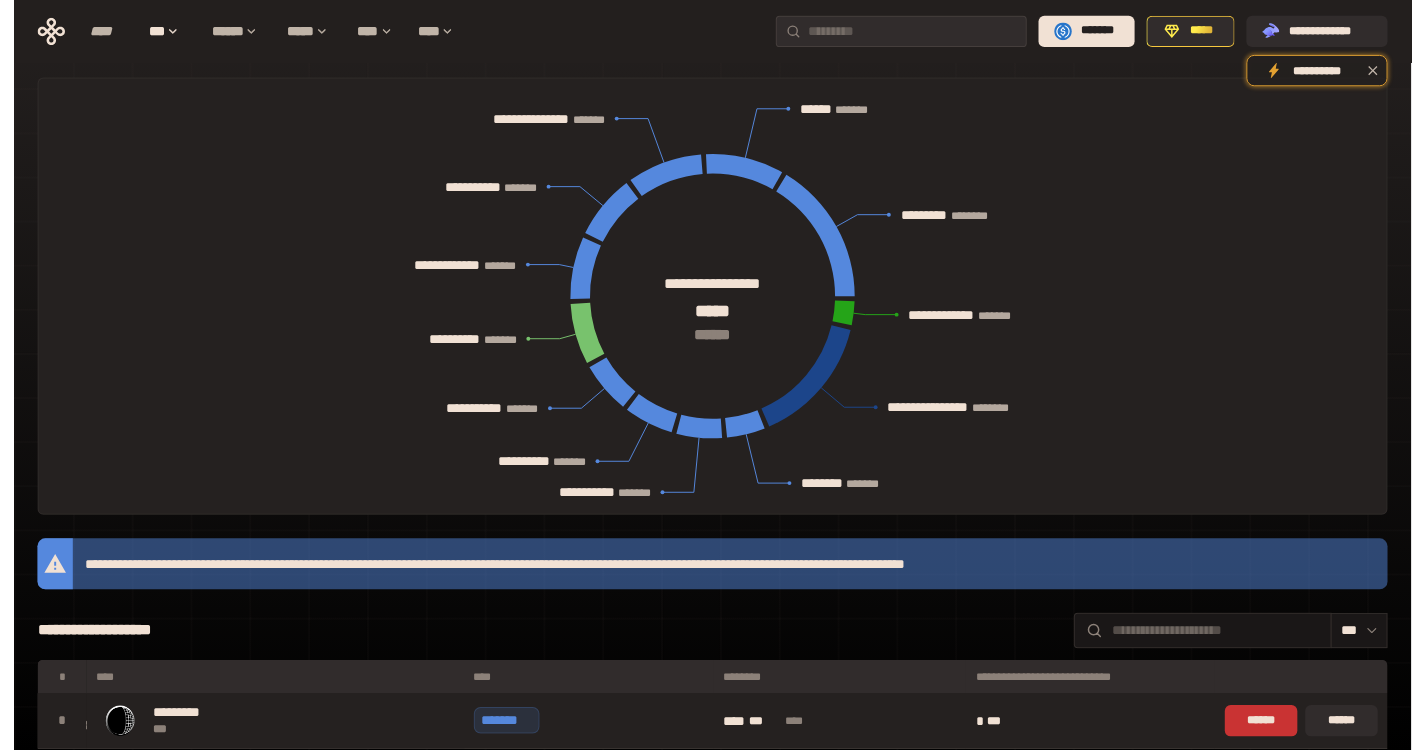 scroll, scrollTop: 0, scrollLeft: 0, axis: both 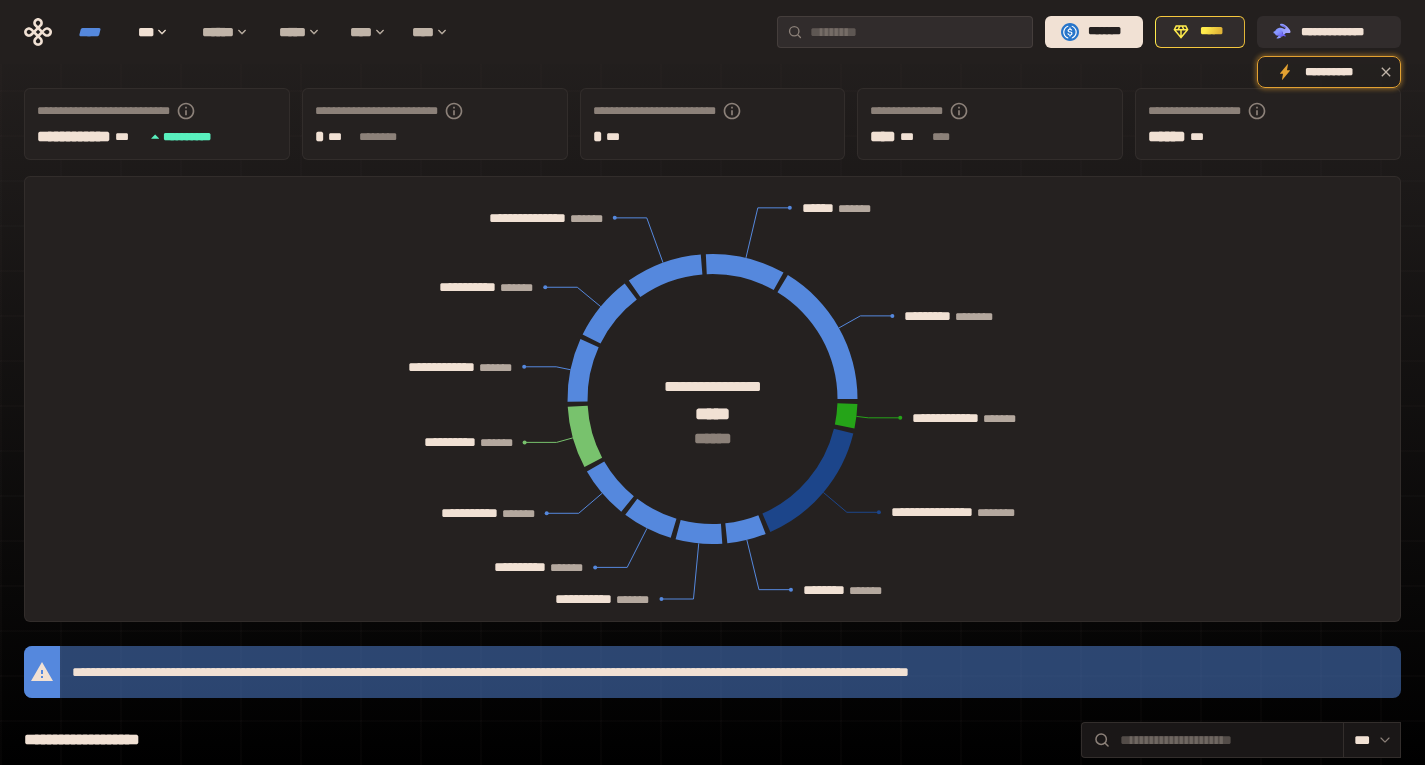 click on "****" at bounding box center [98, 32] 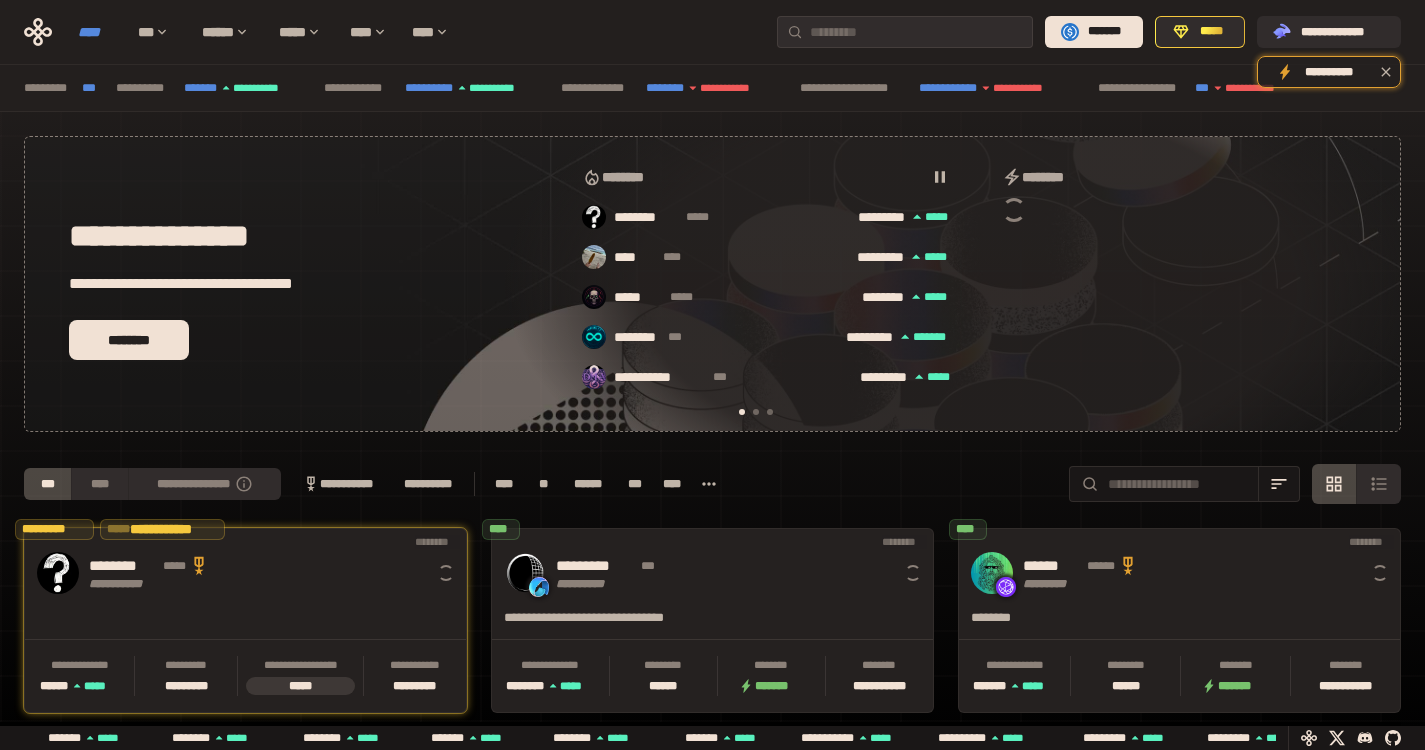 scroll, scrollTop: 0, scrollLeft: 16, axis: horizontal 